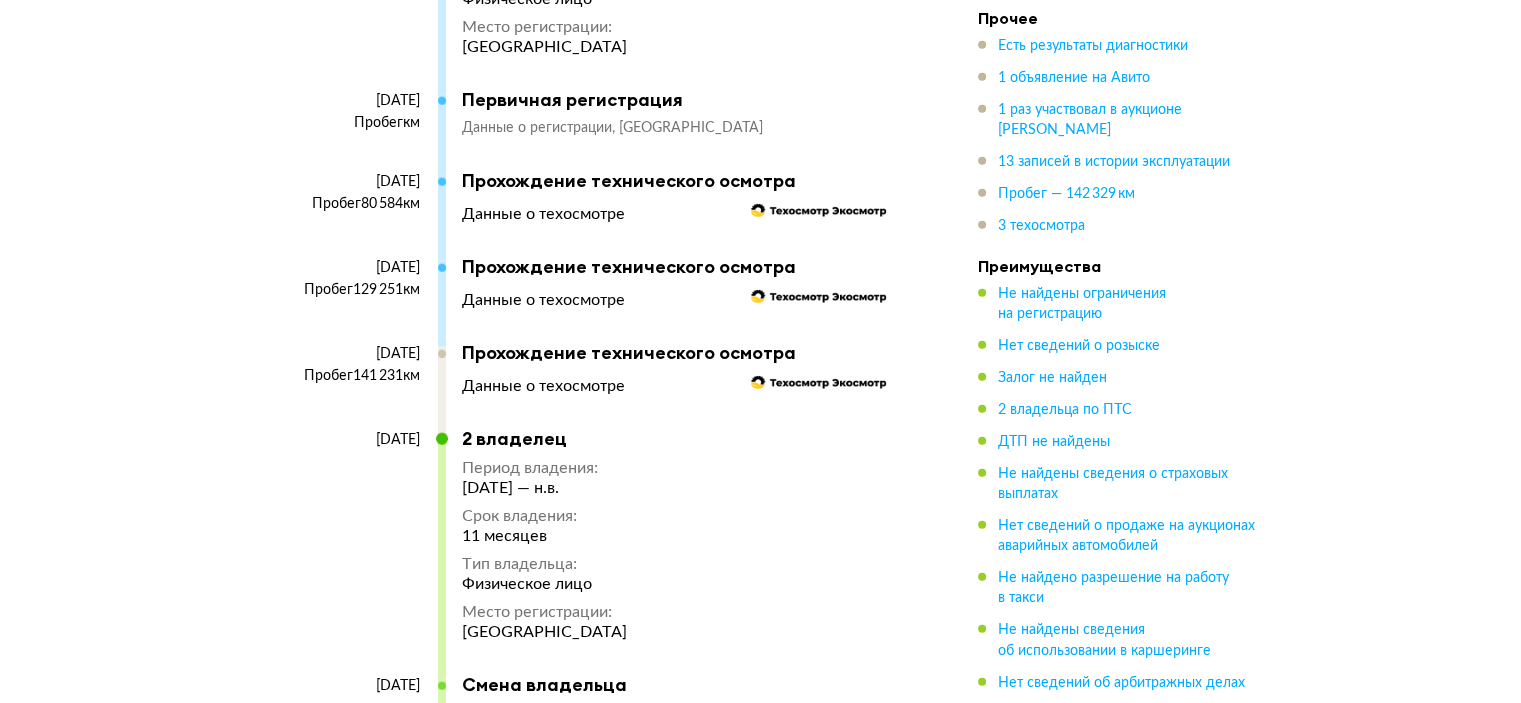 scroll, scrollTop: 5000, scrollLeft: 0, axis: vertical 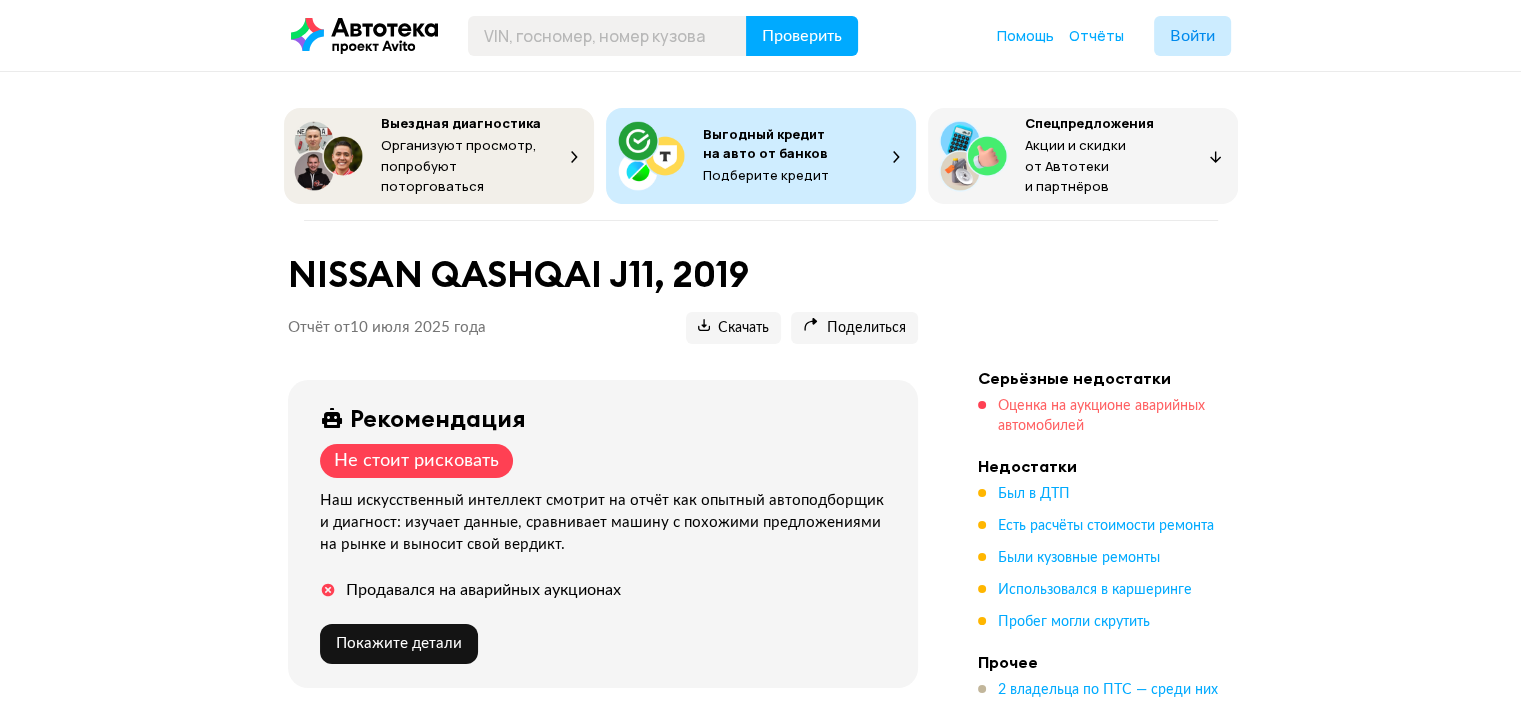 click on "Оценка на аукционе аварийных автомобилей" at bounding box center [1101, 416] 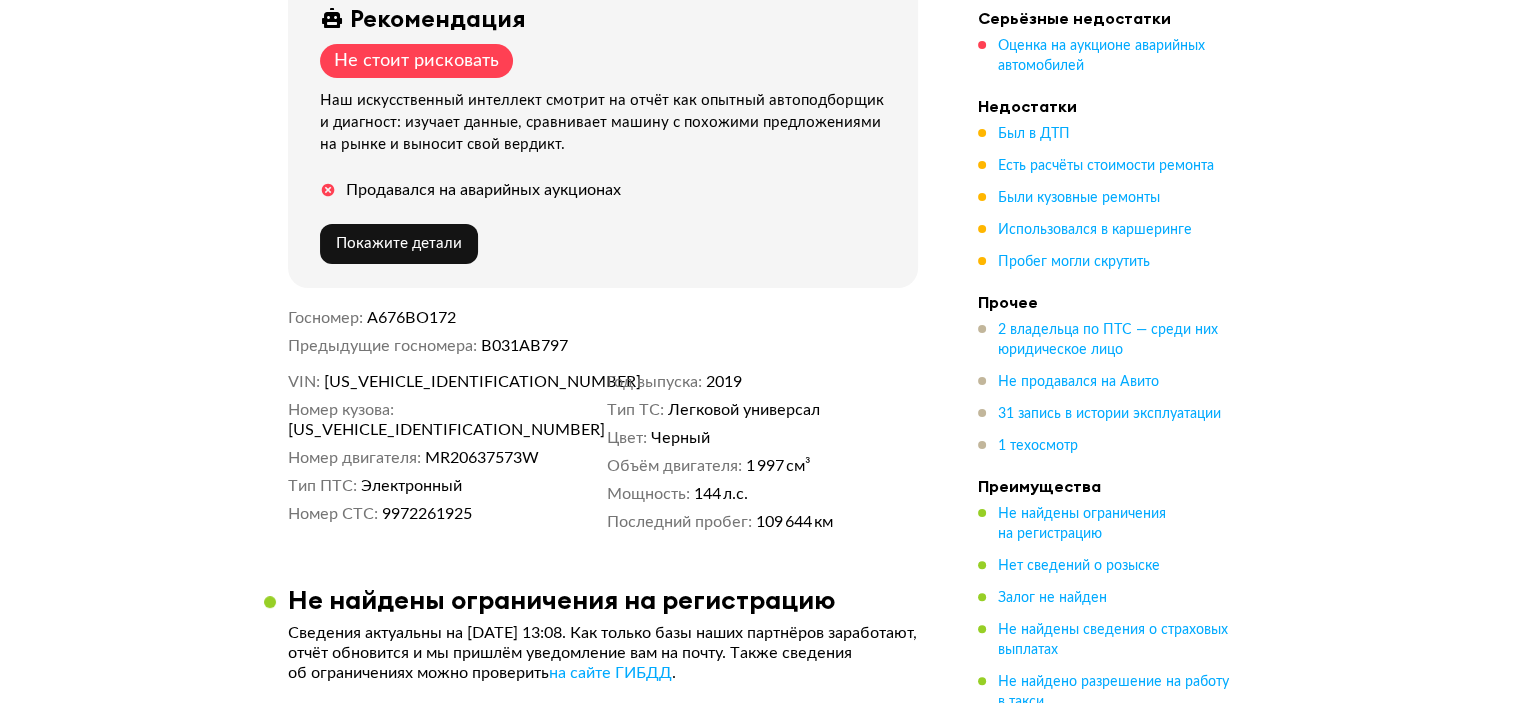 scroll, scrollTop: 256, scrollLeft: 0, axis: vertical 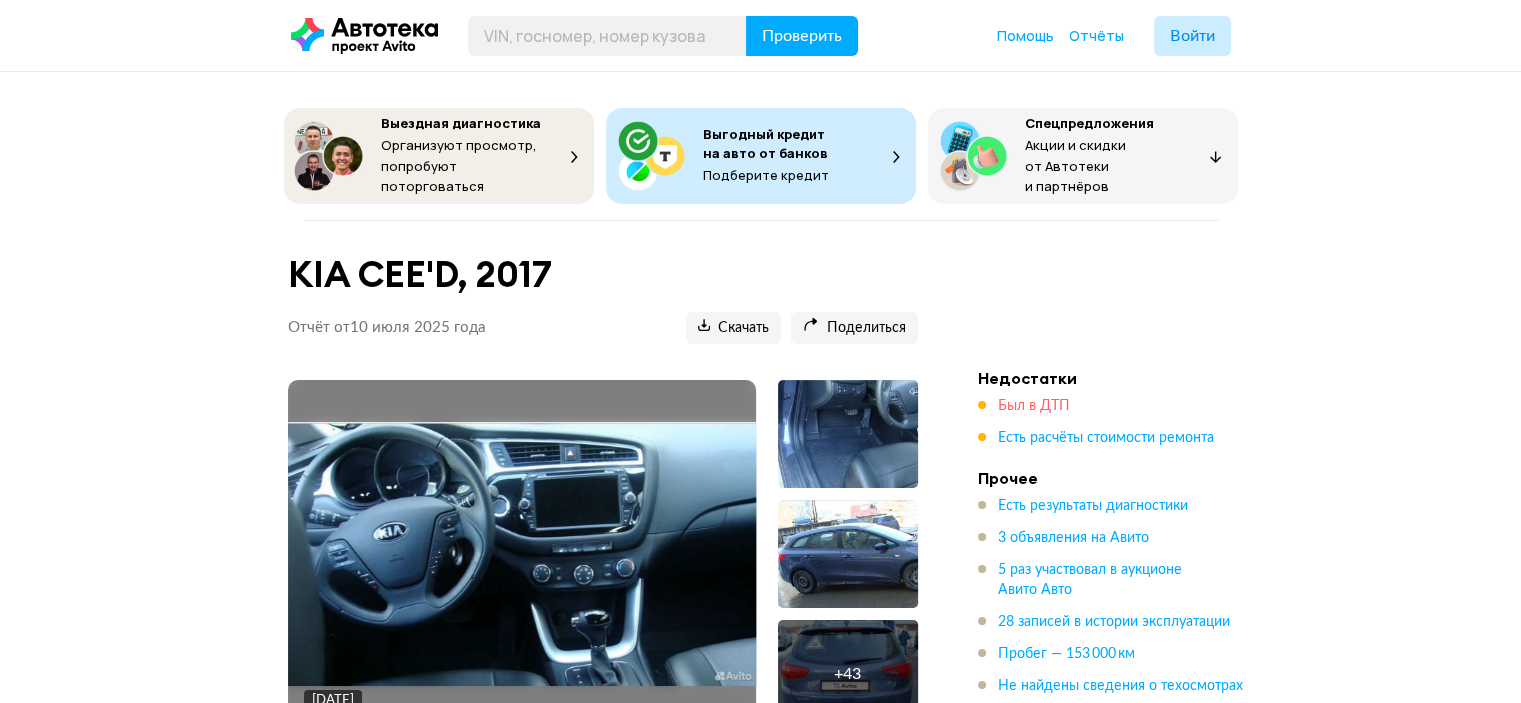 click on "Был в ДТП" at bounding box center (1034, 406) 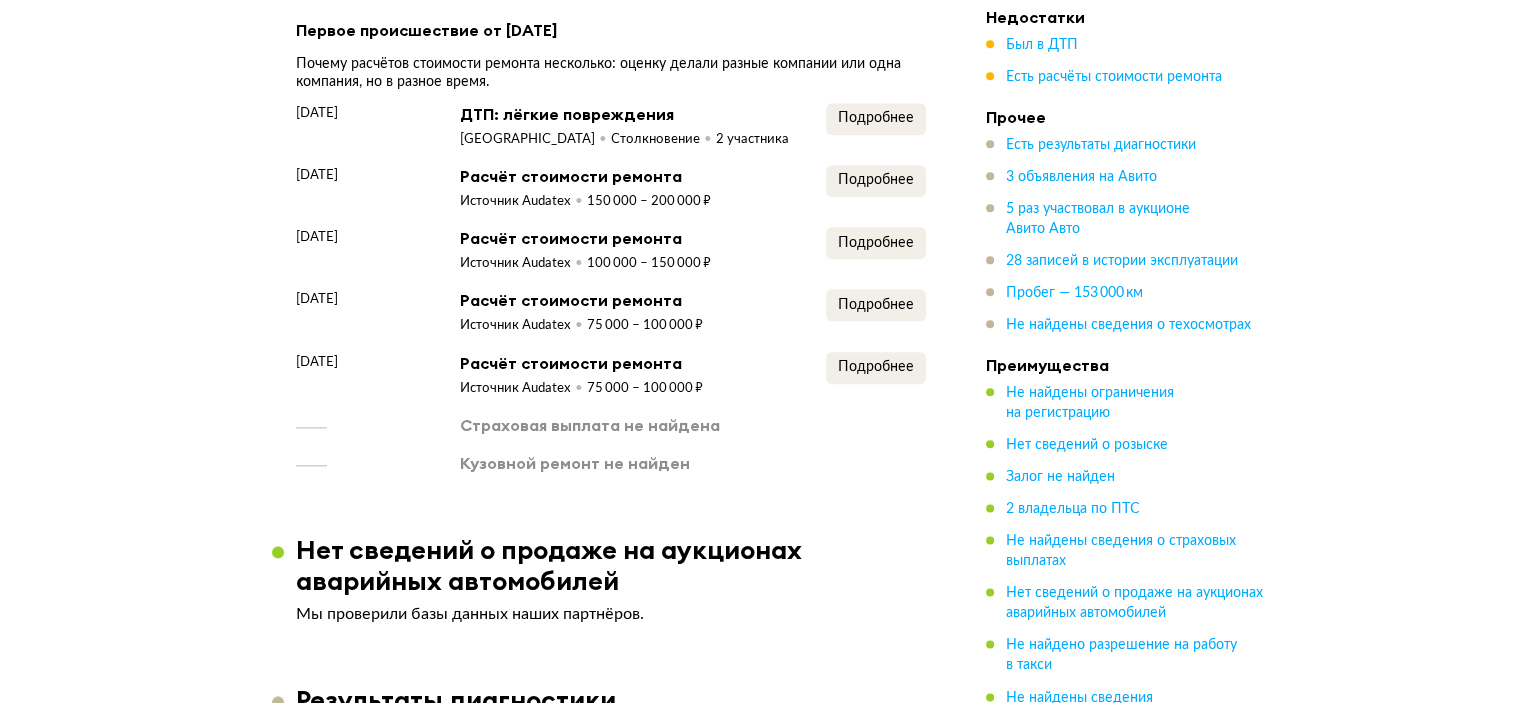 scroll, scrollTop: 2390, scrollLeft: 0, axis: vertical 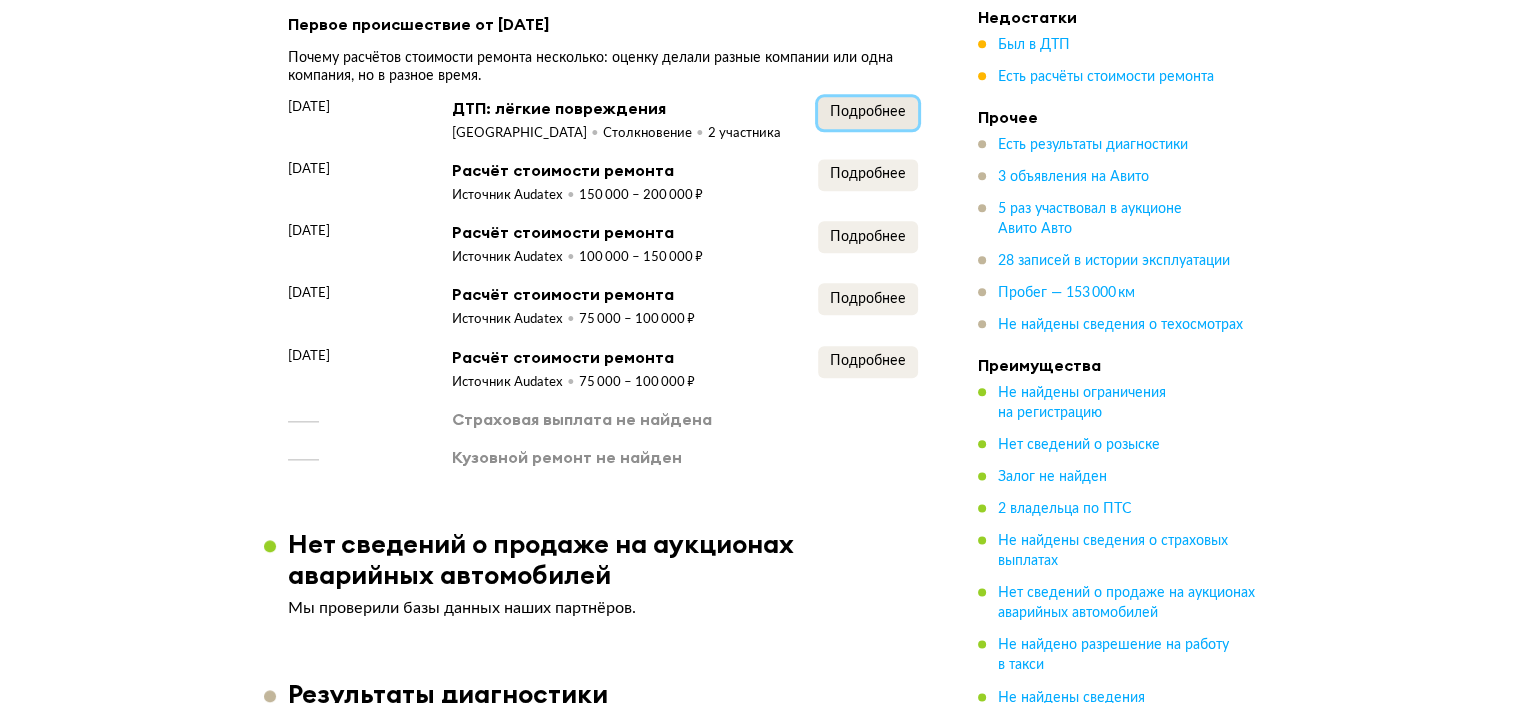click on "Подробнее" at bounding box center [868, 112] 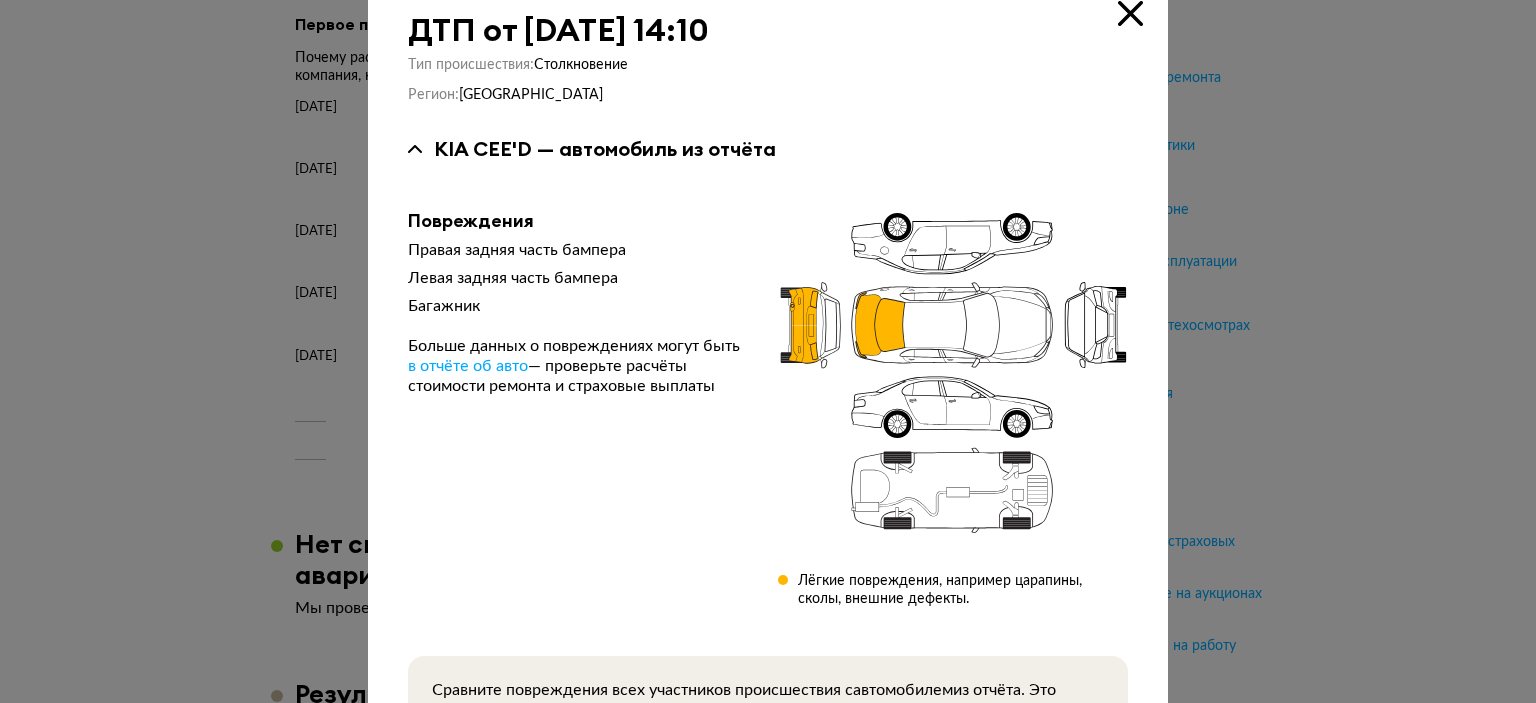 scroll, scrollTop: 0, scrollLeft: 0, axis: both 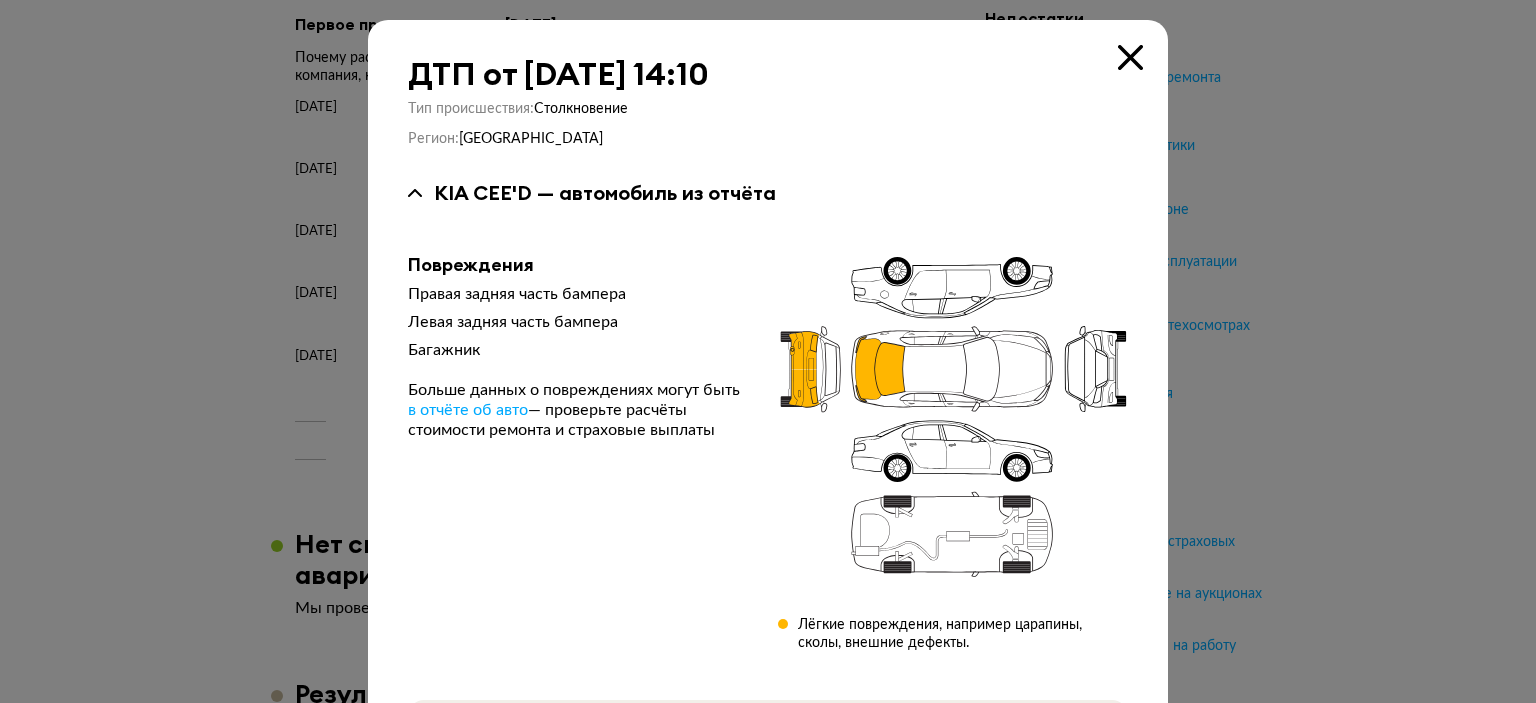 click at bounding box center (1130, 57) 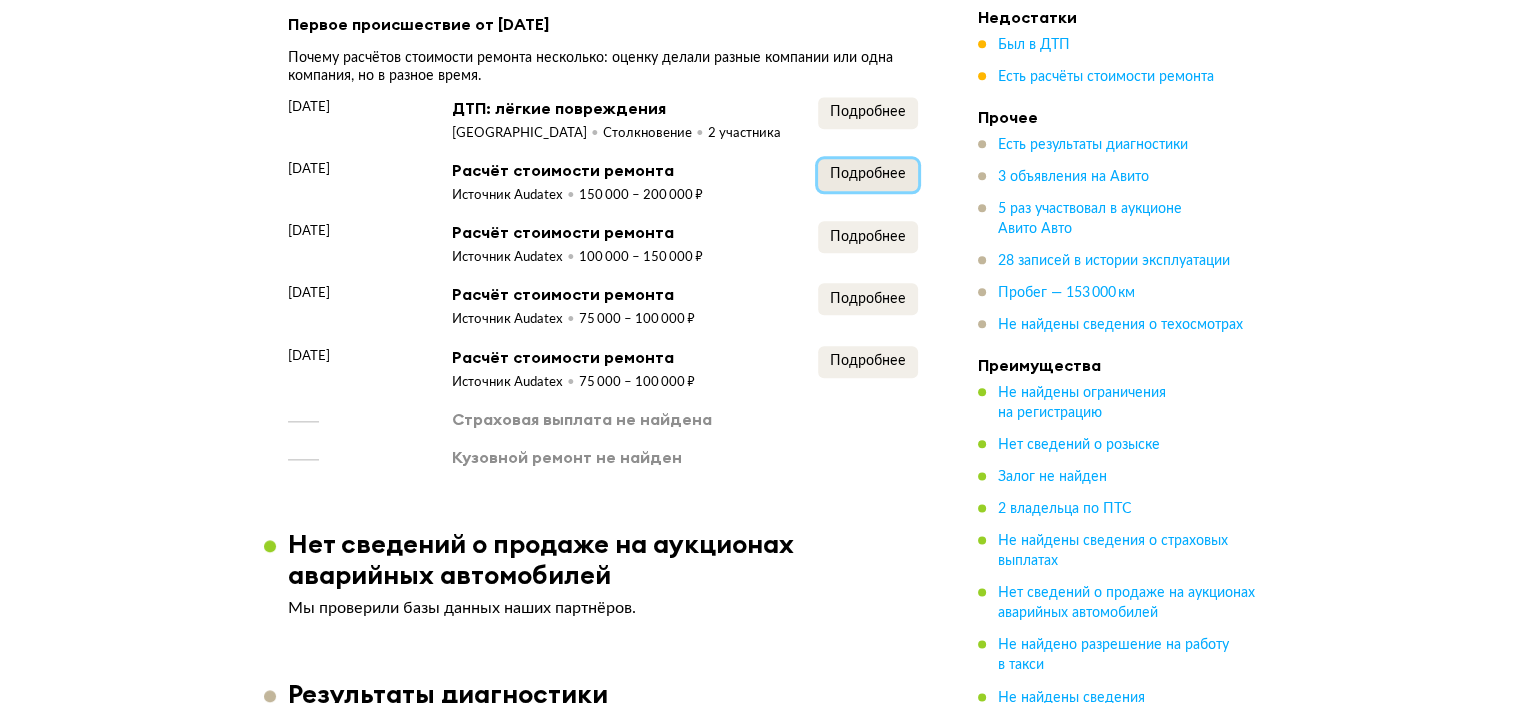 click on "Подробнее" at bounding box center (868, 174) 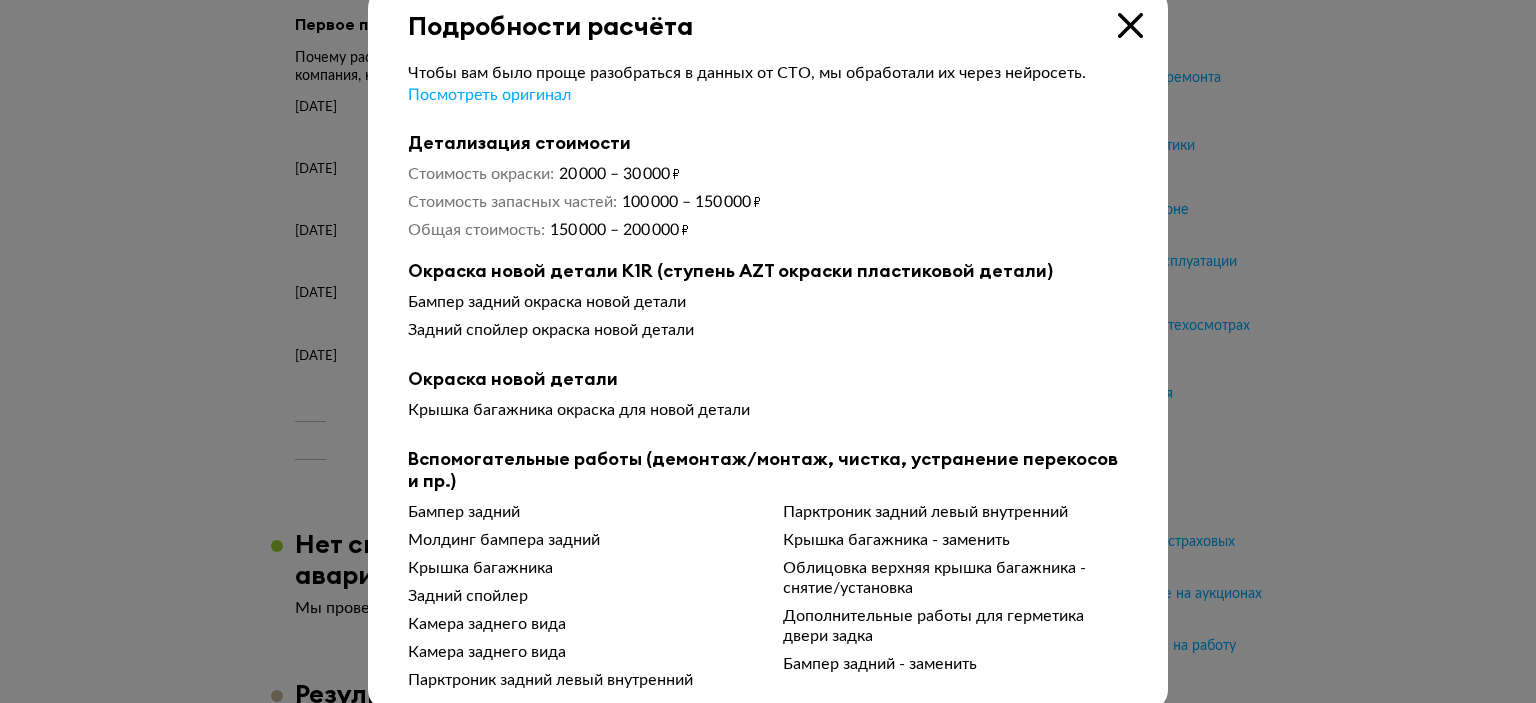 scroll, scrollTop: 63, scrollLeft: 0, axis: vertical 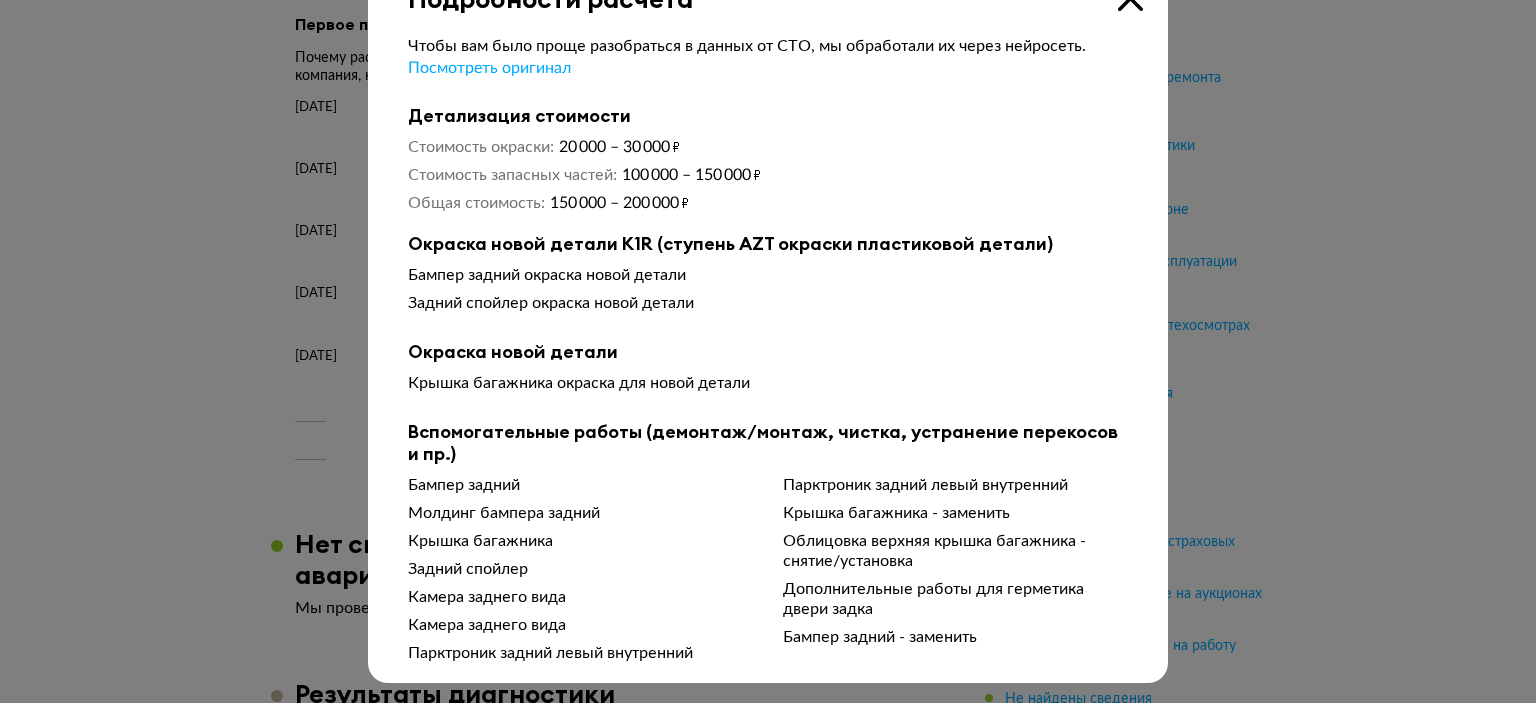 click at bounding box center (768, 292) 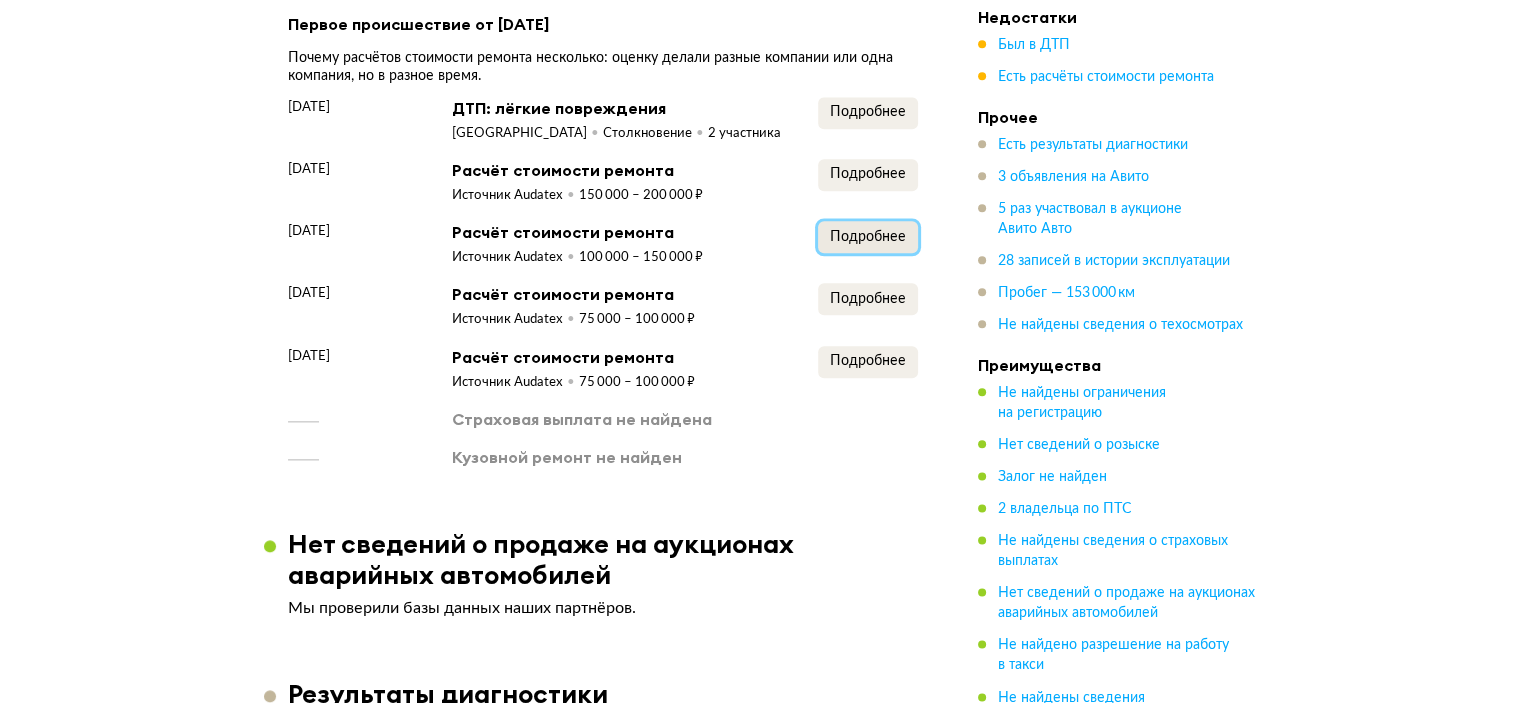 click on "Подробнее" at bounding box center (868, 237) 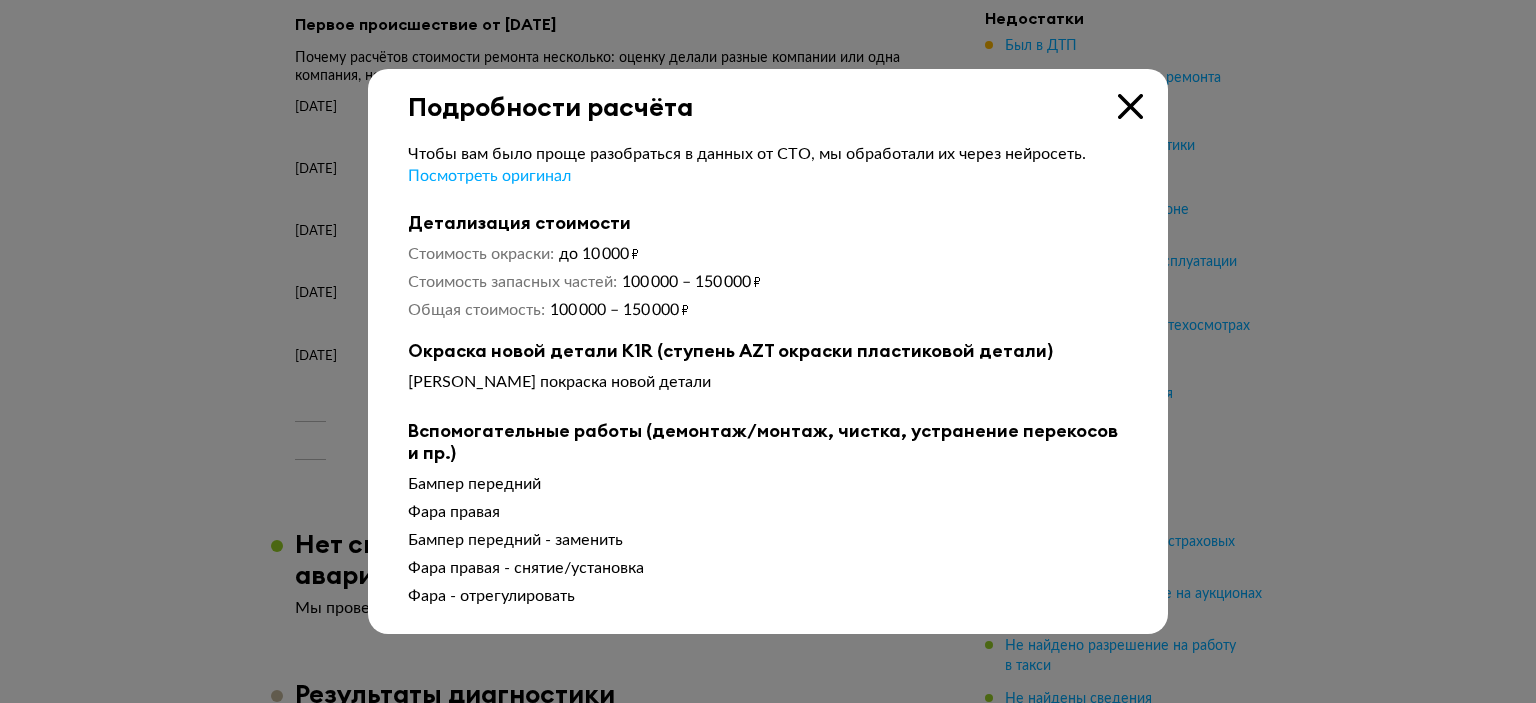 click at bounding box center [768, 351] 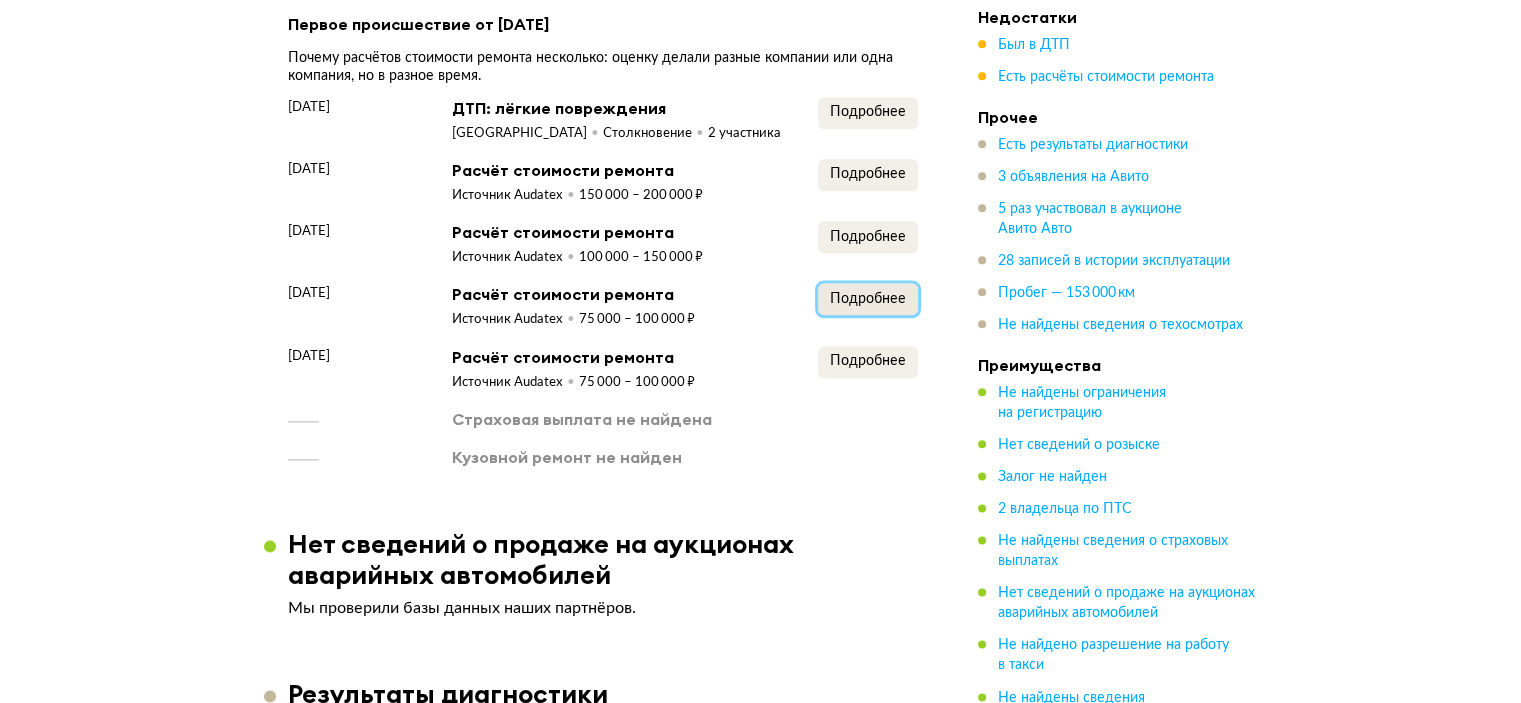 click on "Подробнее" at bounding box center [868, 299] 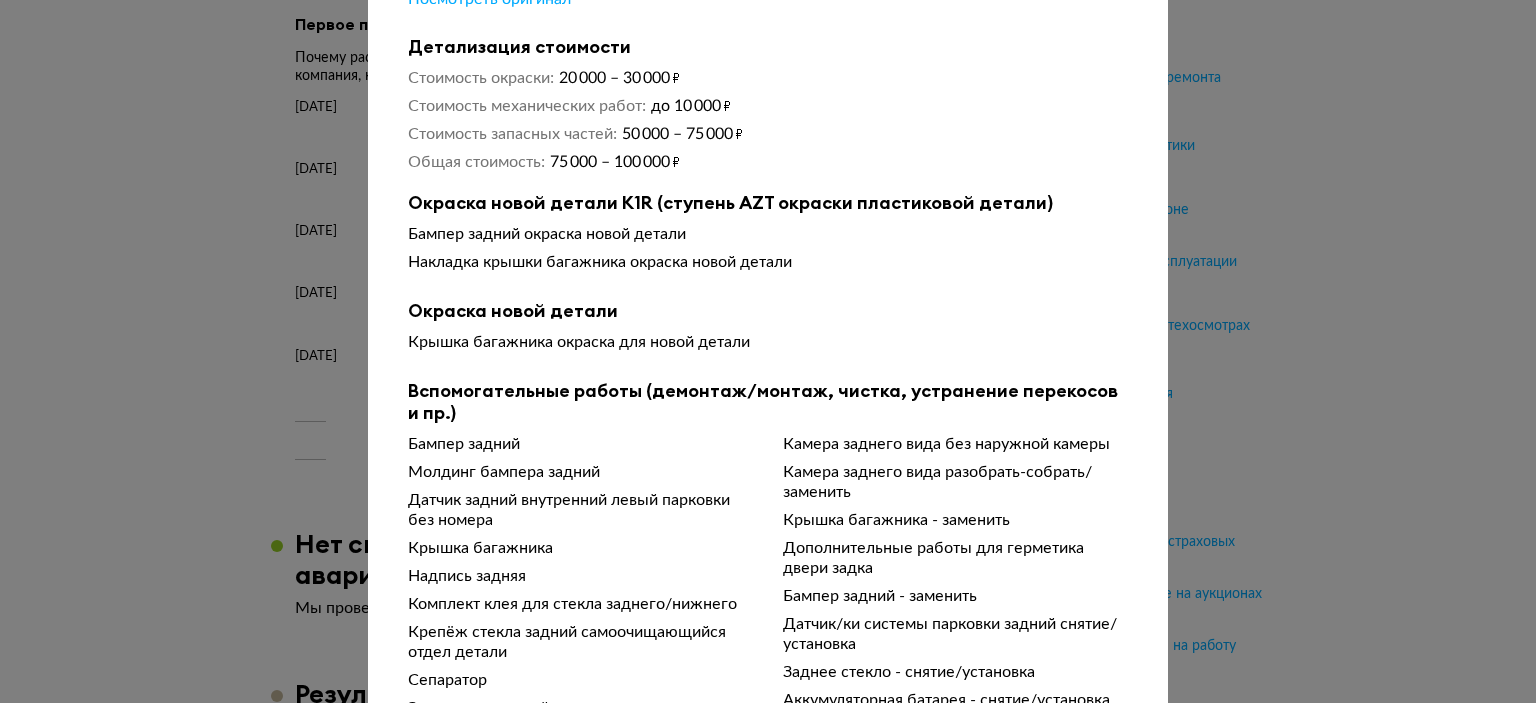 scroll, scrollTop: 220, scrollLeft: 0, axis: vertical 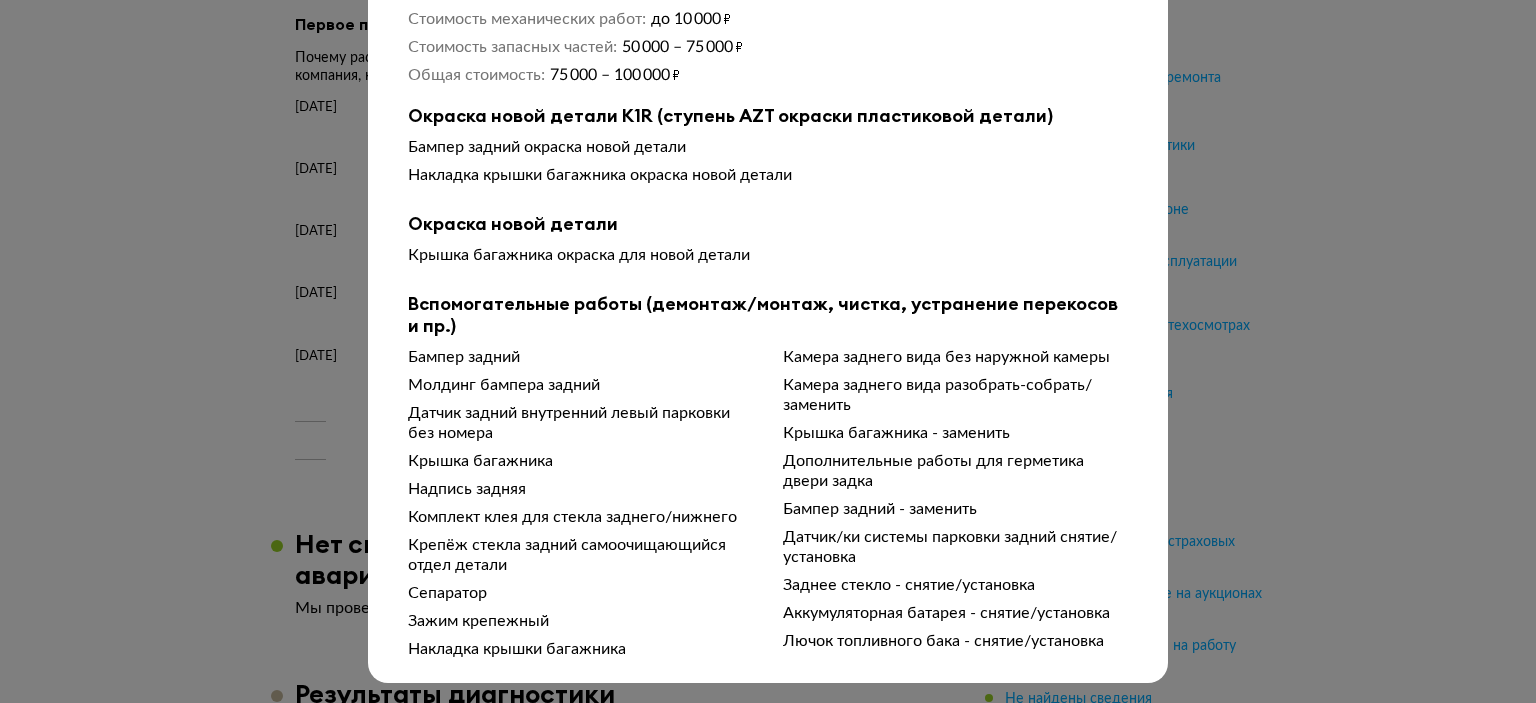 click at bounding box center [768, 136] 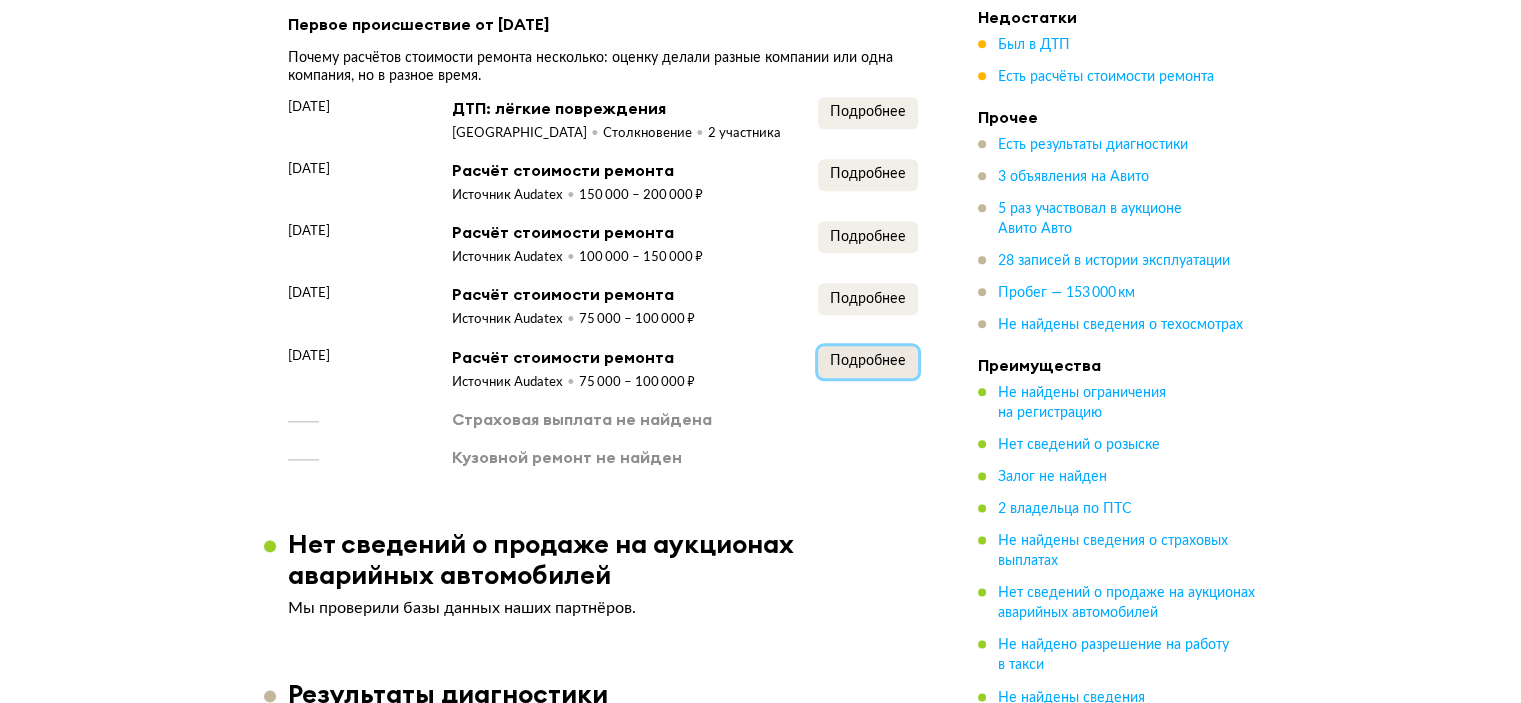 click on "Подробнее" at bounding box center [868, 361] 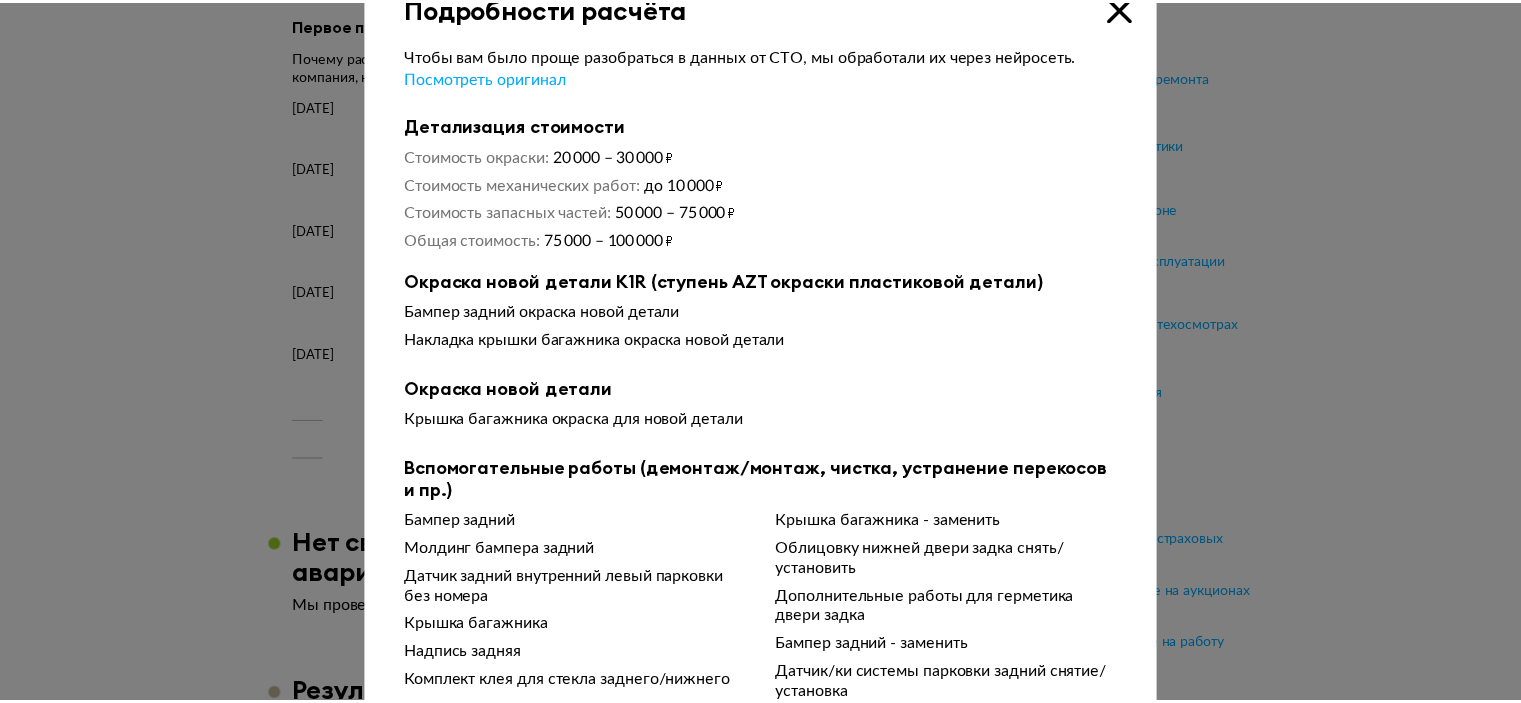 scroll, scrollTop: 112, scrollLeft: 0, axis: vertical 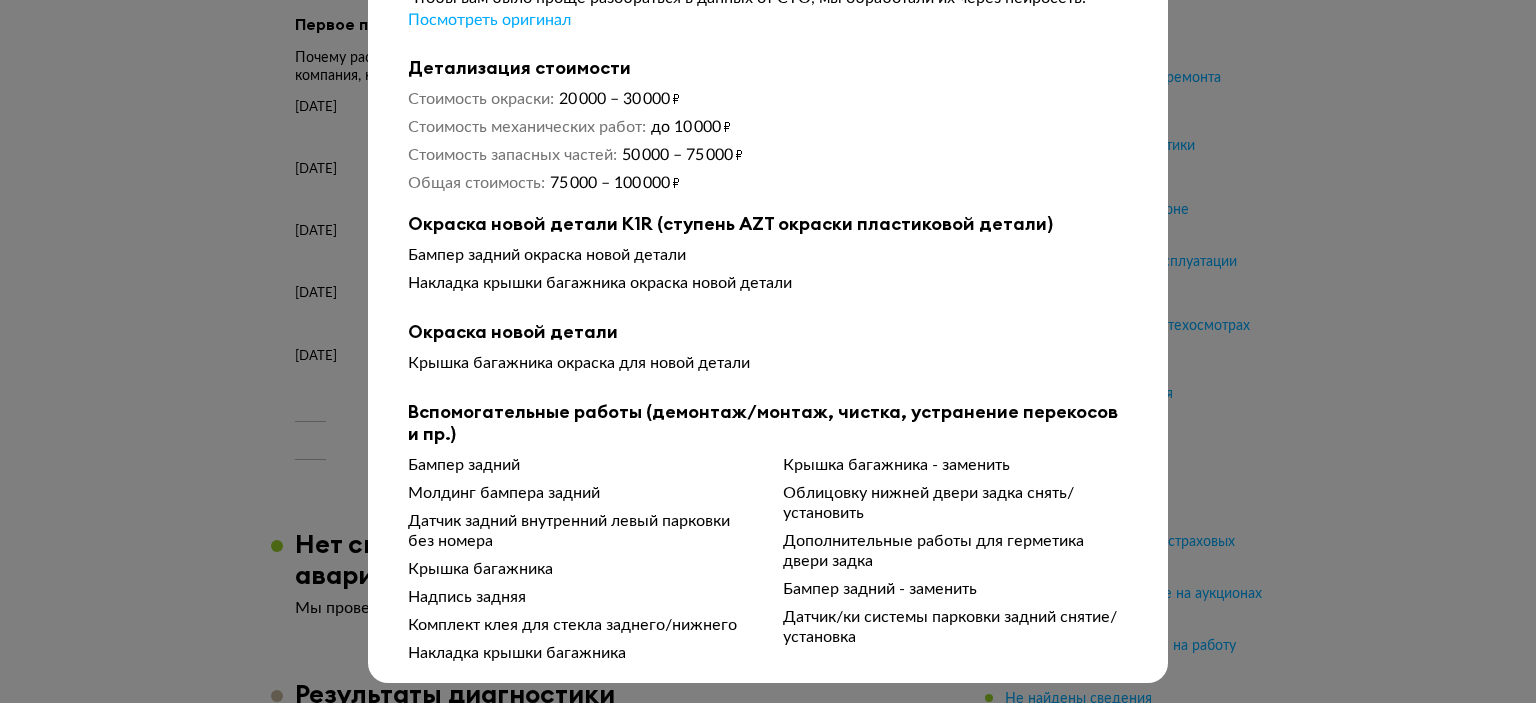 click at bounding box center (768, 244) 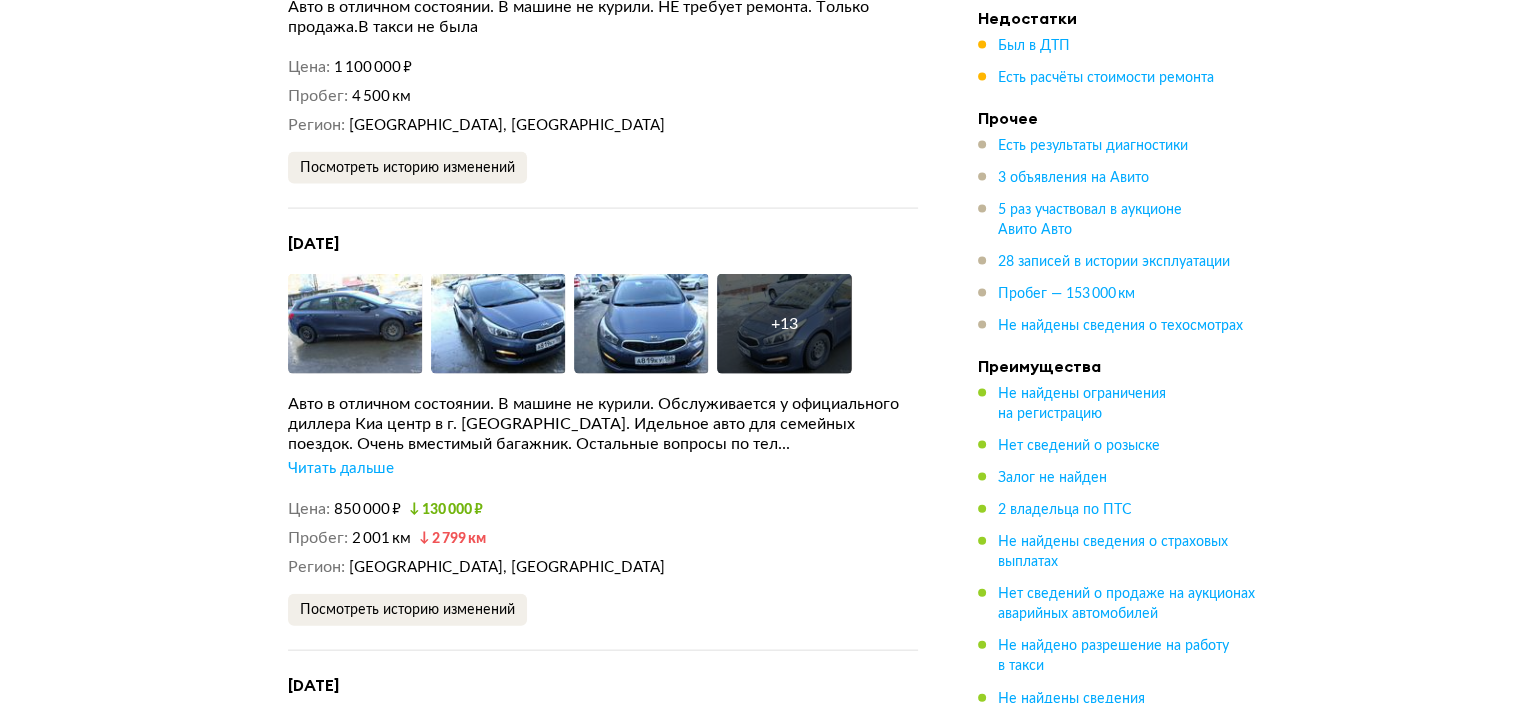 scroll, scrollTop: 4390, scrollLeft: 0, axis: vertical 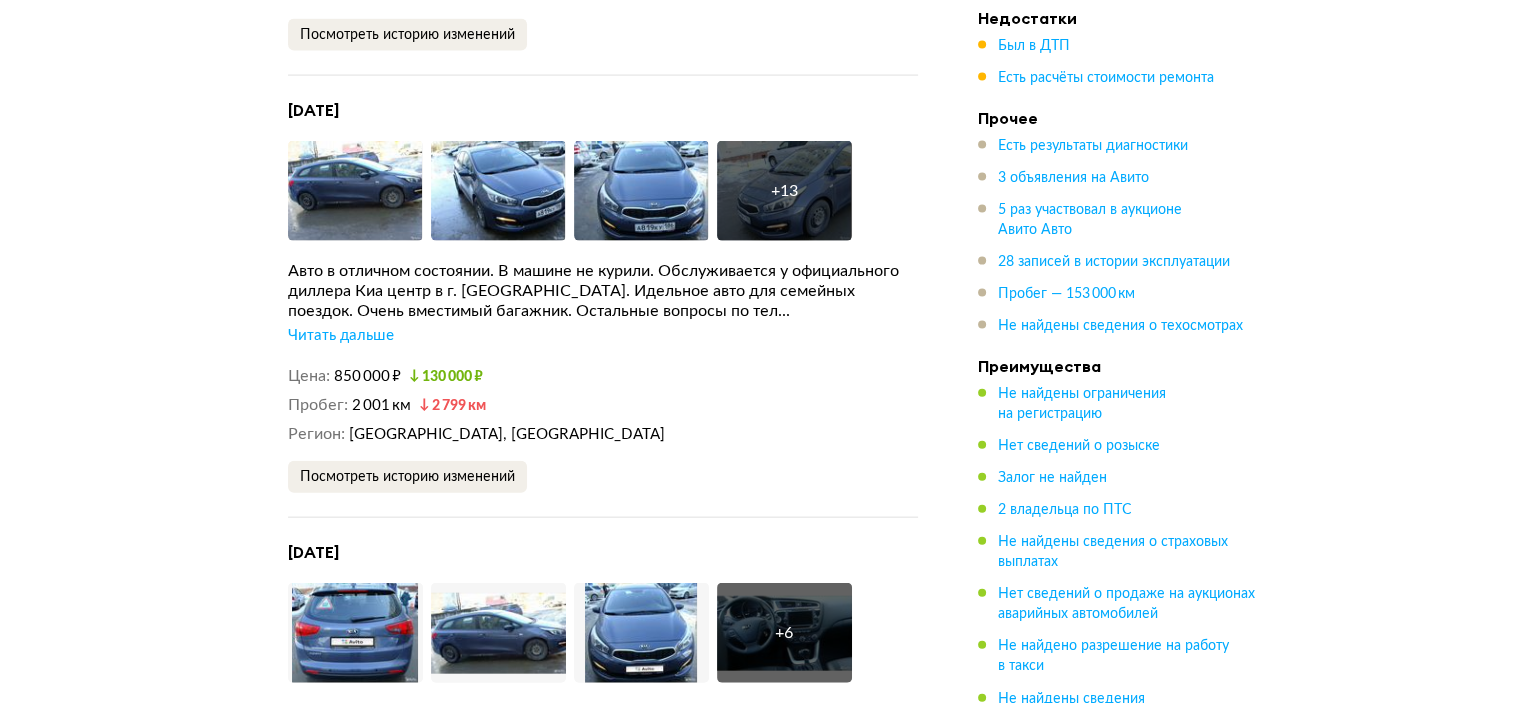 click on "Читать дальше" at bounding box center (341, 336) 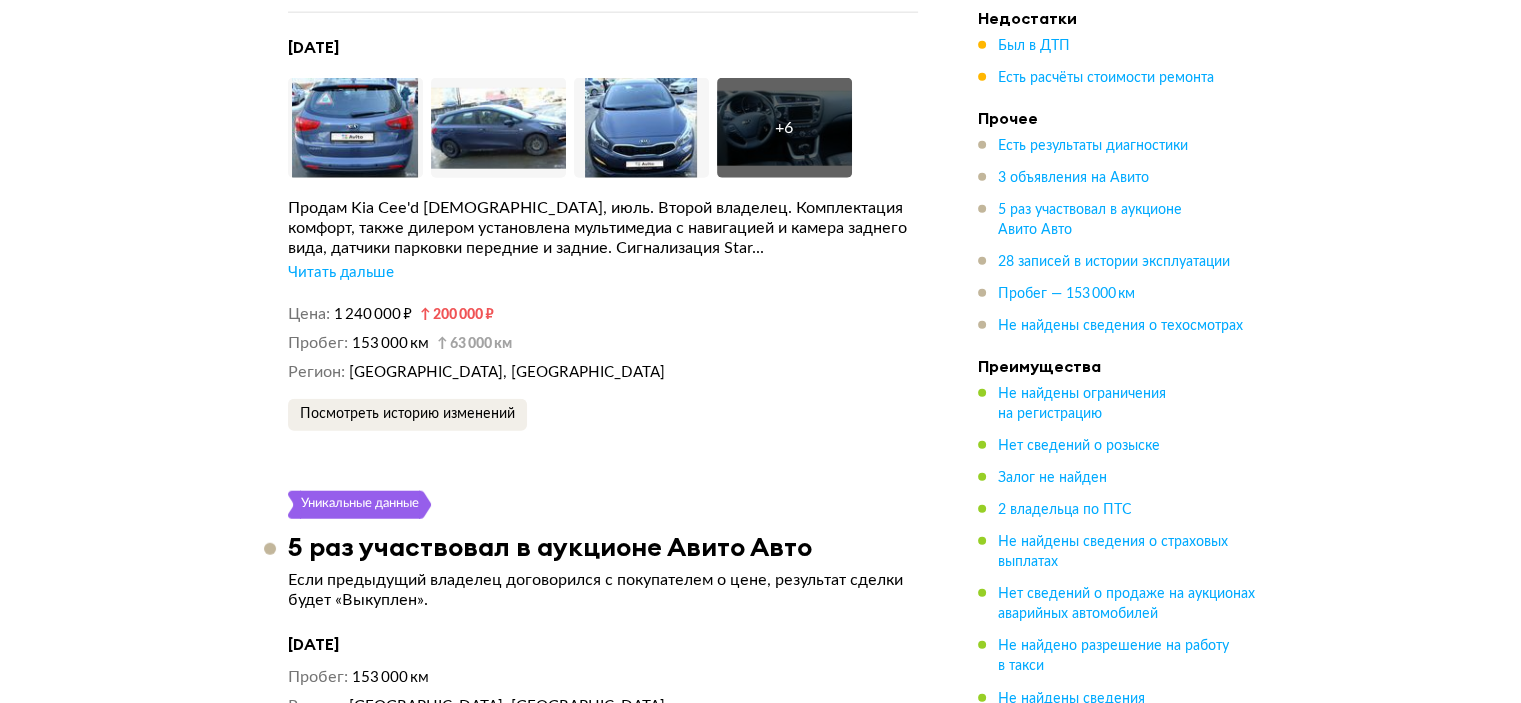 scroll, scrollTop: 4890, scrollLeft: 0, axis: vertical 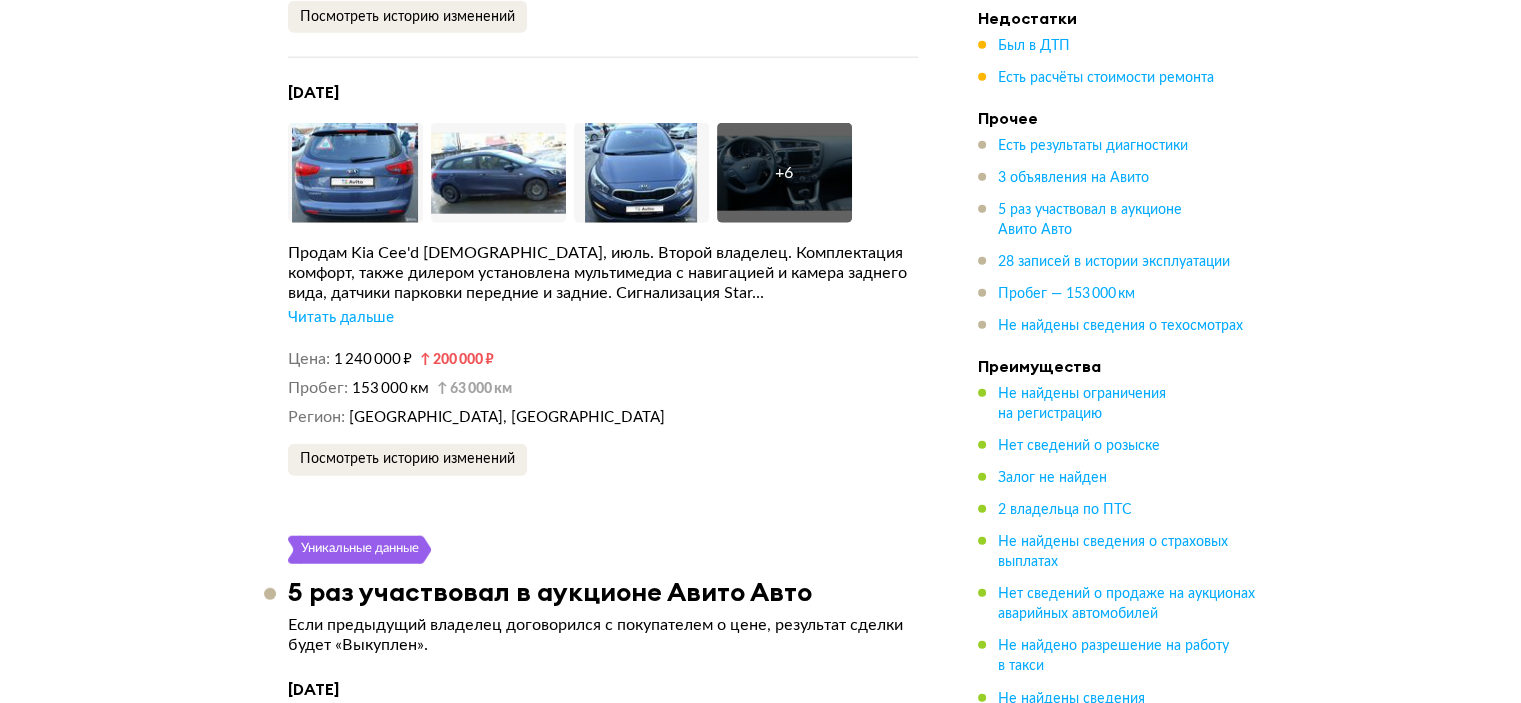 click on "Продам Kia Cee'd 2017 года, июль. Второй владелец. Комплектация комфорт, также дилером установлена мультимедиа с навигацией и камера заднего вида, датчики парковки передние и задние. Сигнализация Star... Читать дальше" at bounding box center [603, 285] 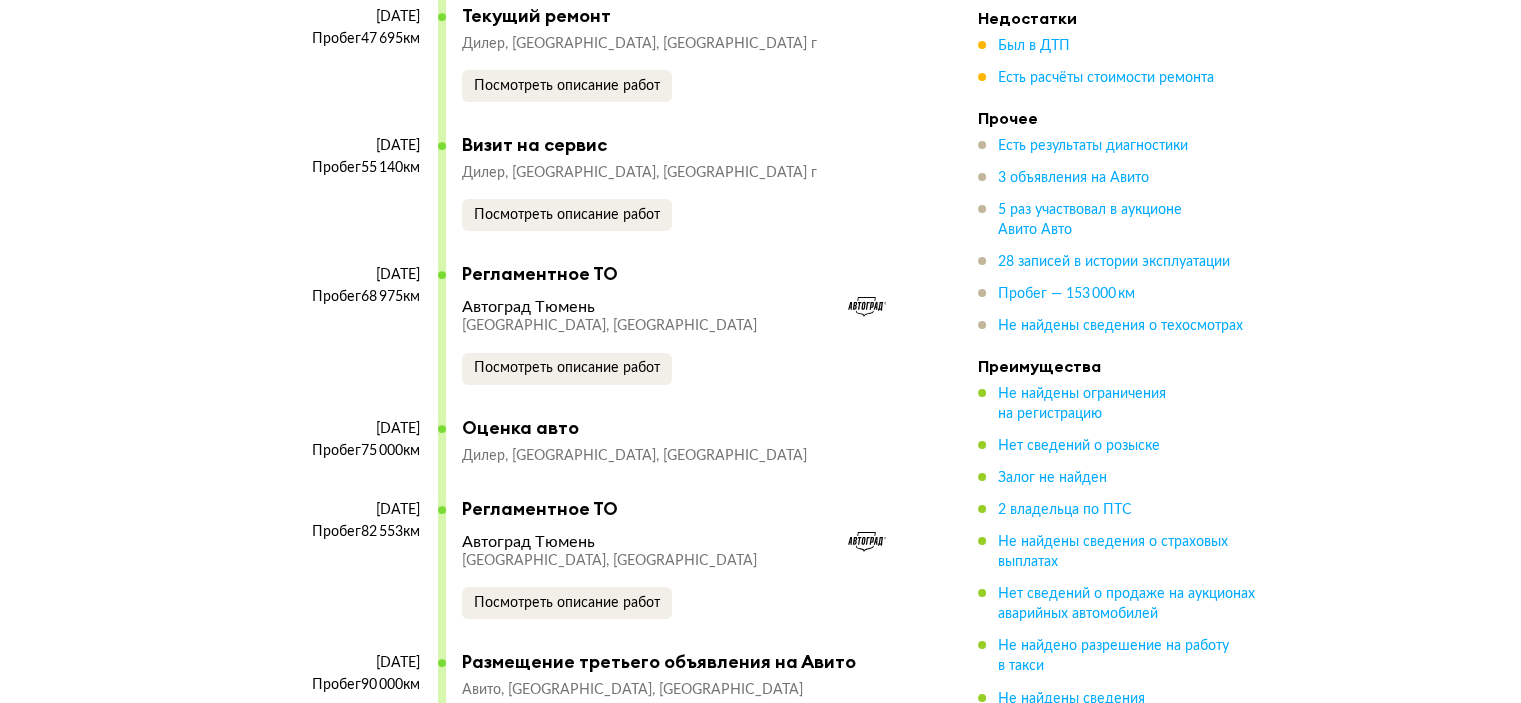 scroll, scrollTop: 8190, scrollLeft: 0, axis: vertical 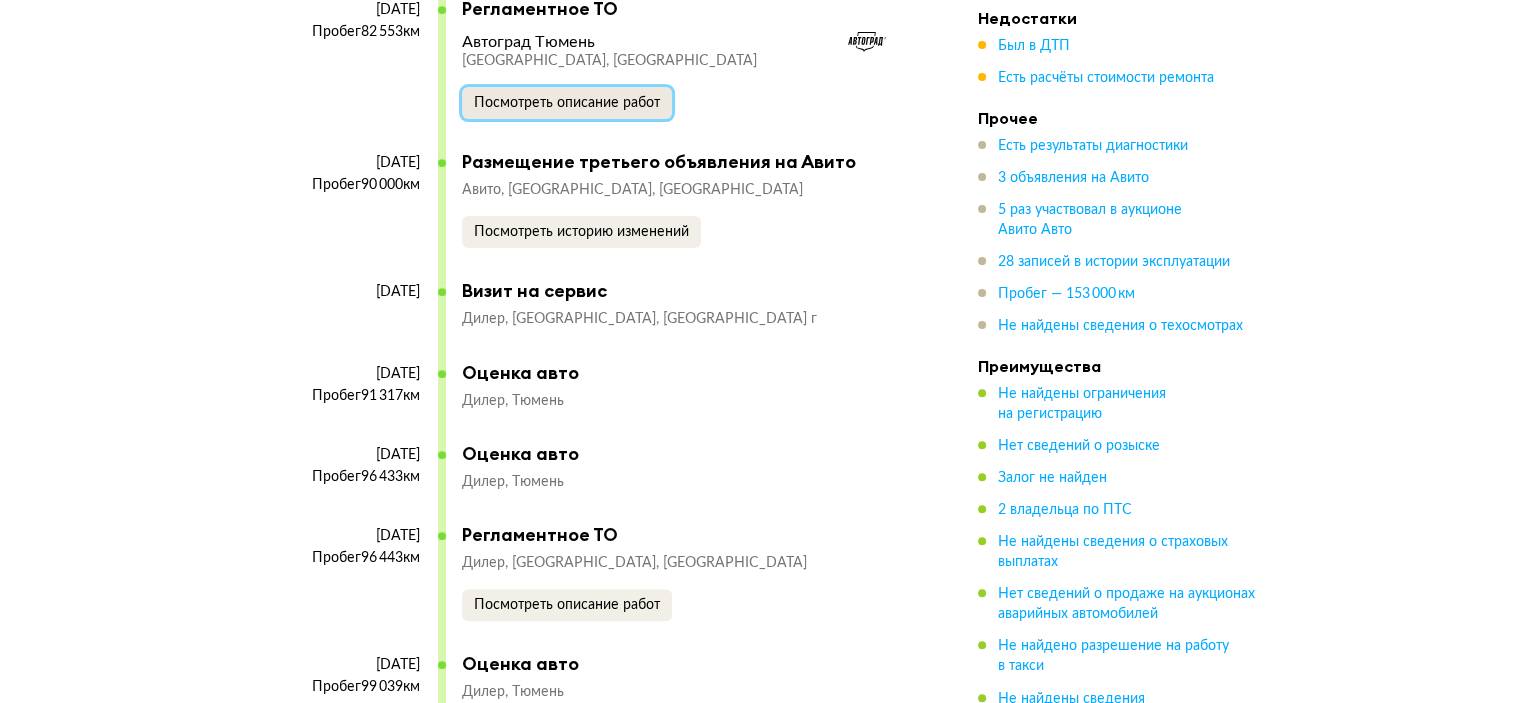 click on "Посмотреть описание работ" at bounding box center (567, 103) 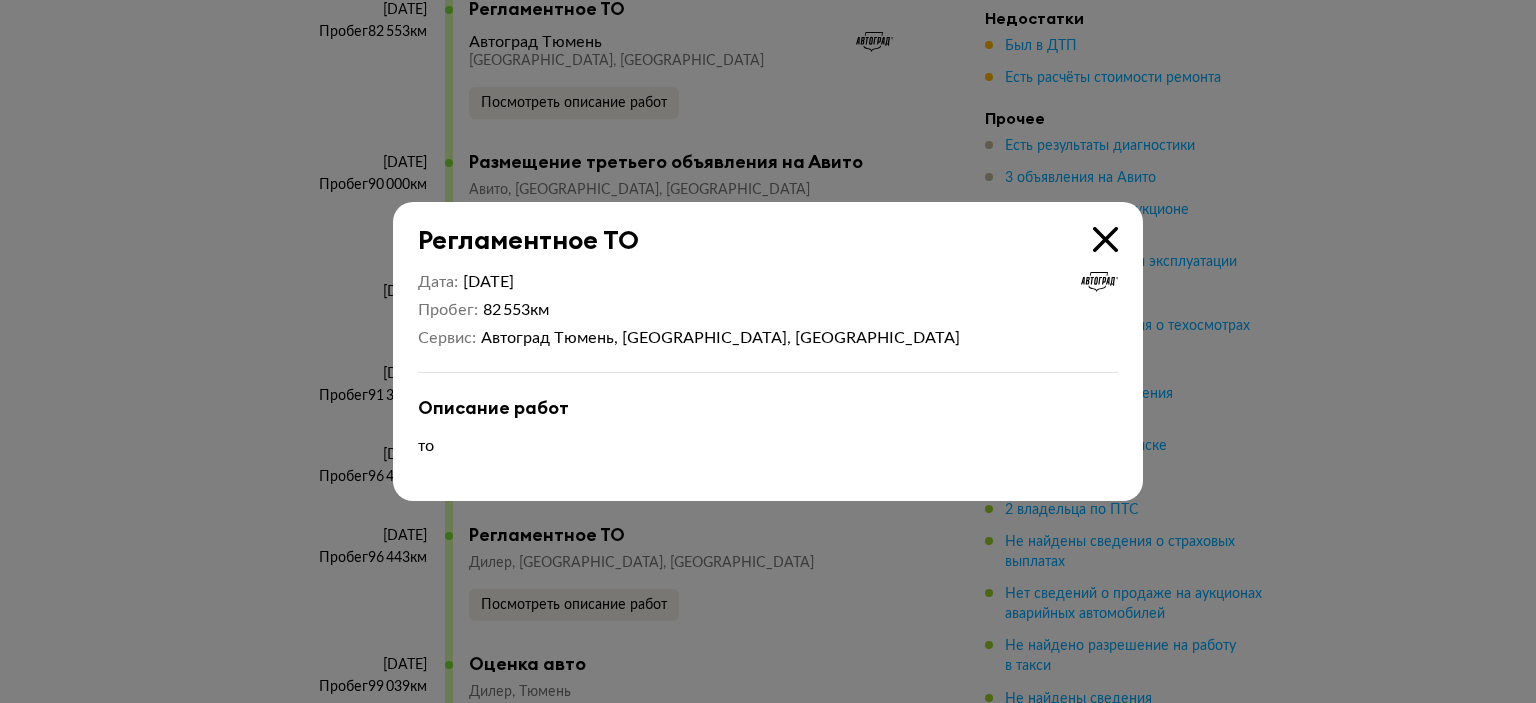 click at bounding box center (768, 351) 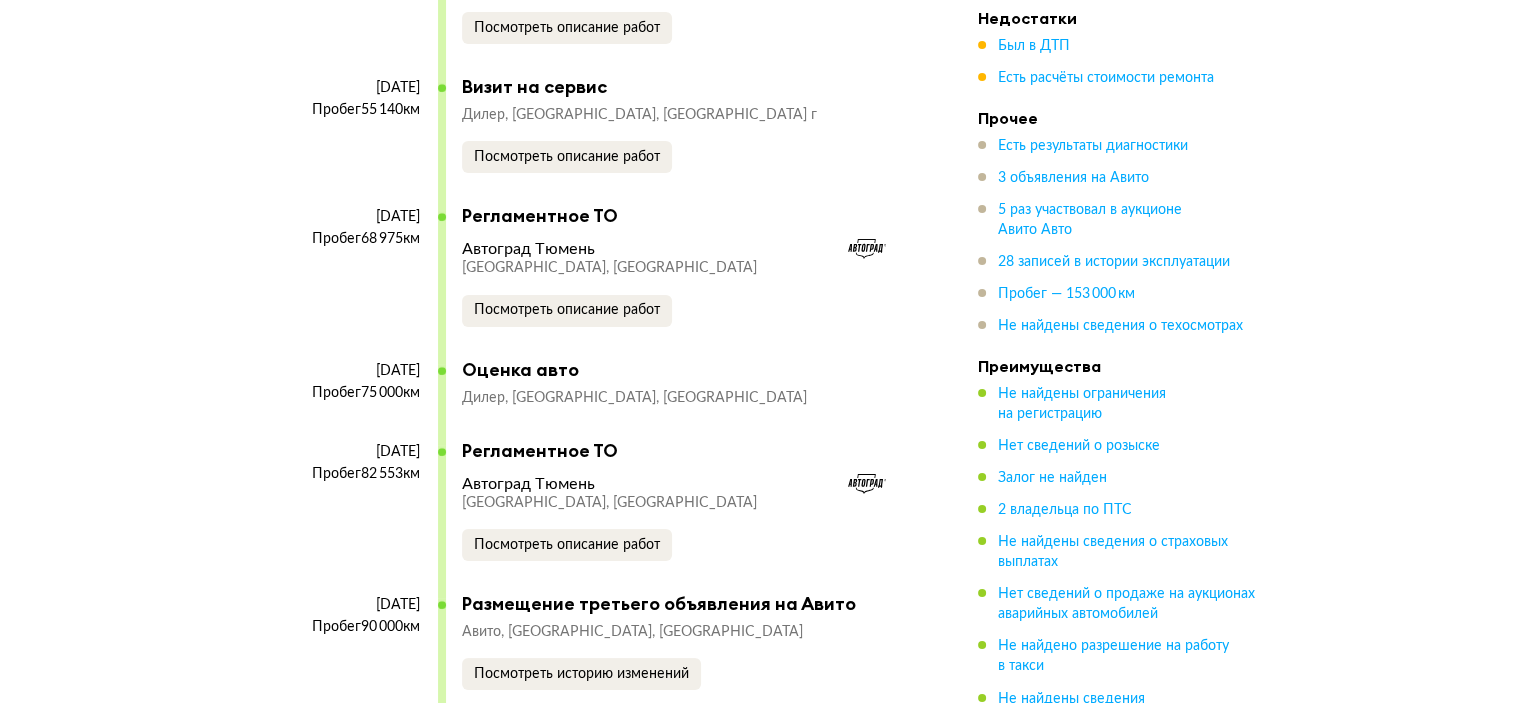 scroll, scrollTop: 7590, scrollLeft: 0, axis: vertical 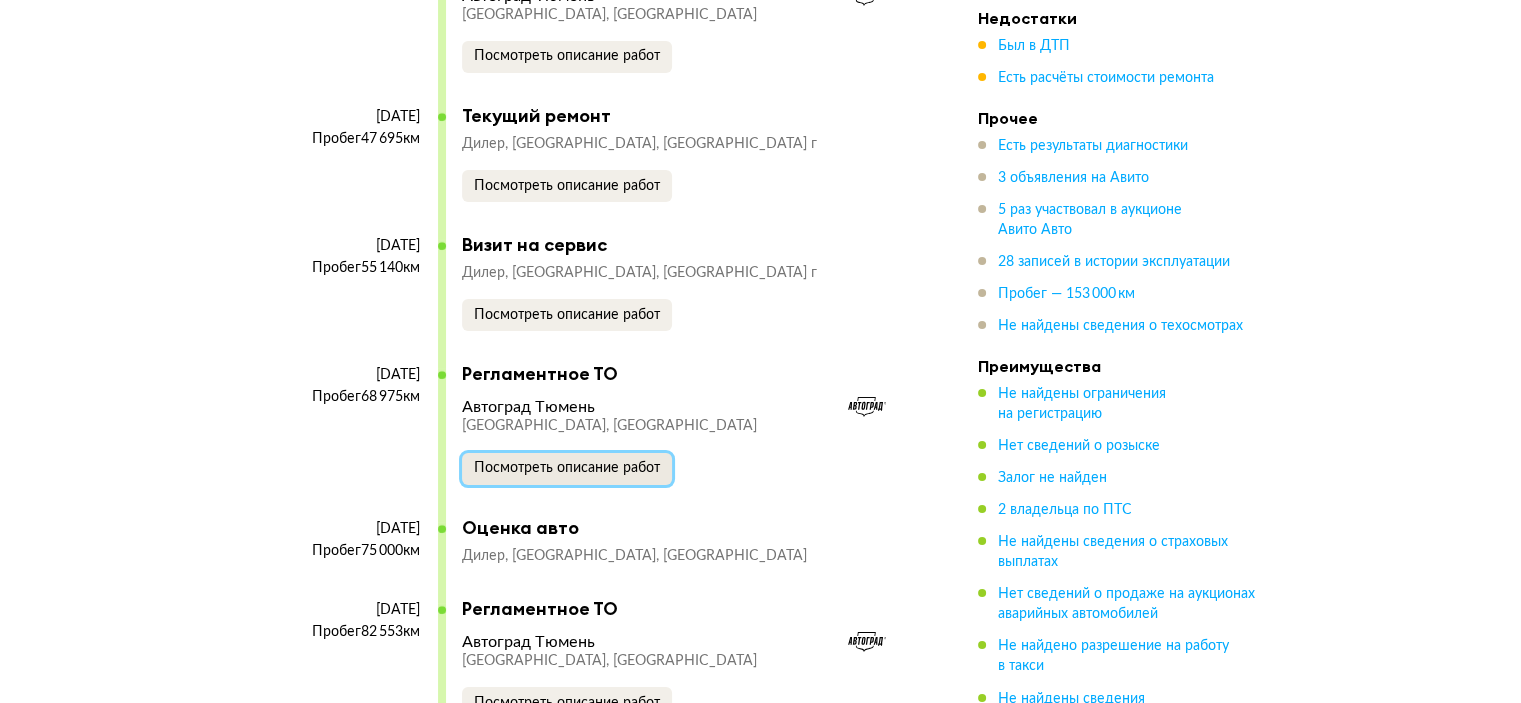 click on "Посмотреть описание работ" at bounding box center [567, 469] 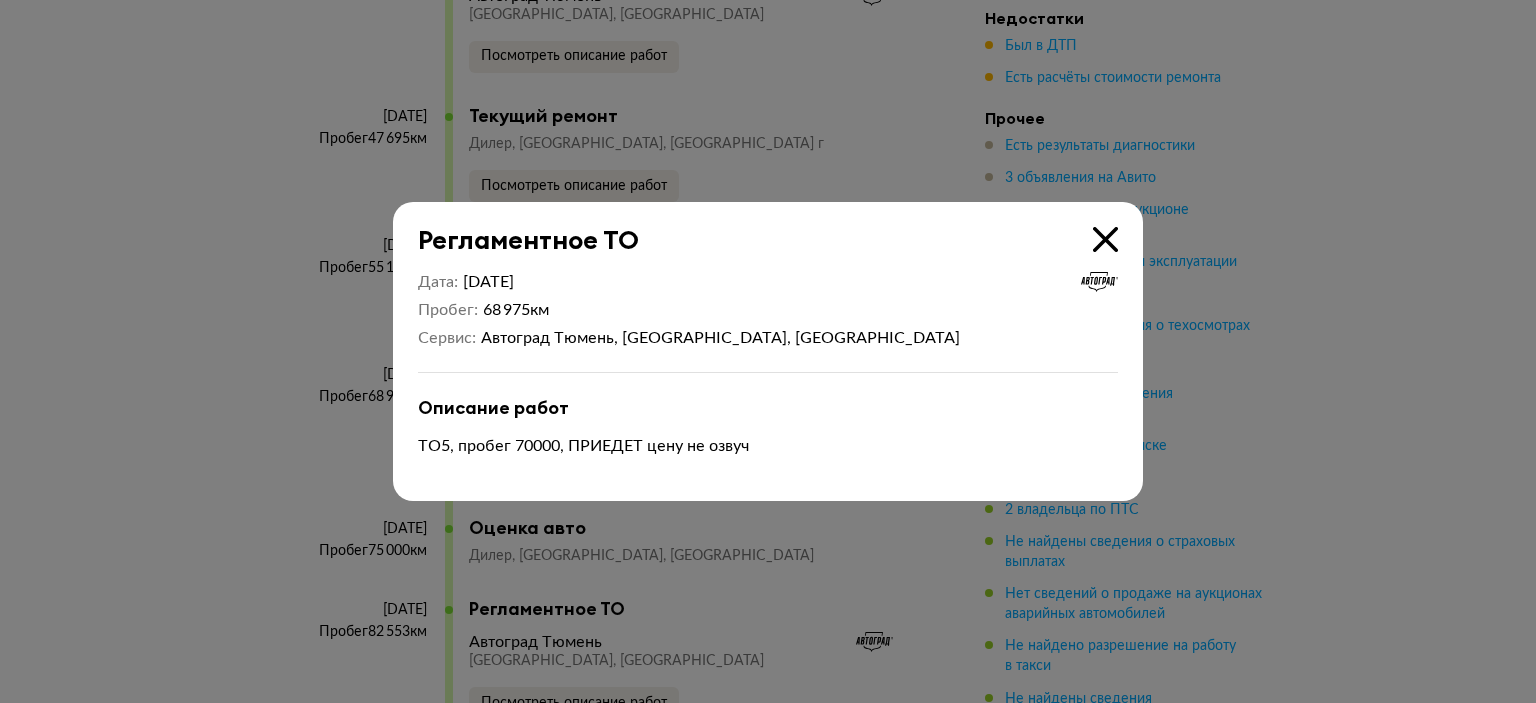 click at bounding box center (768, 351) 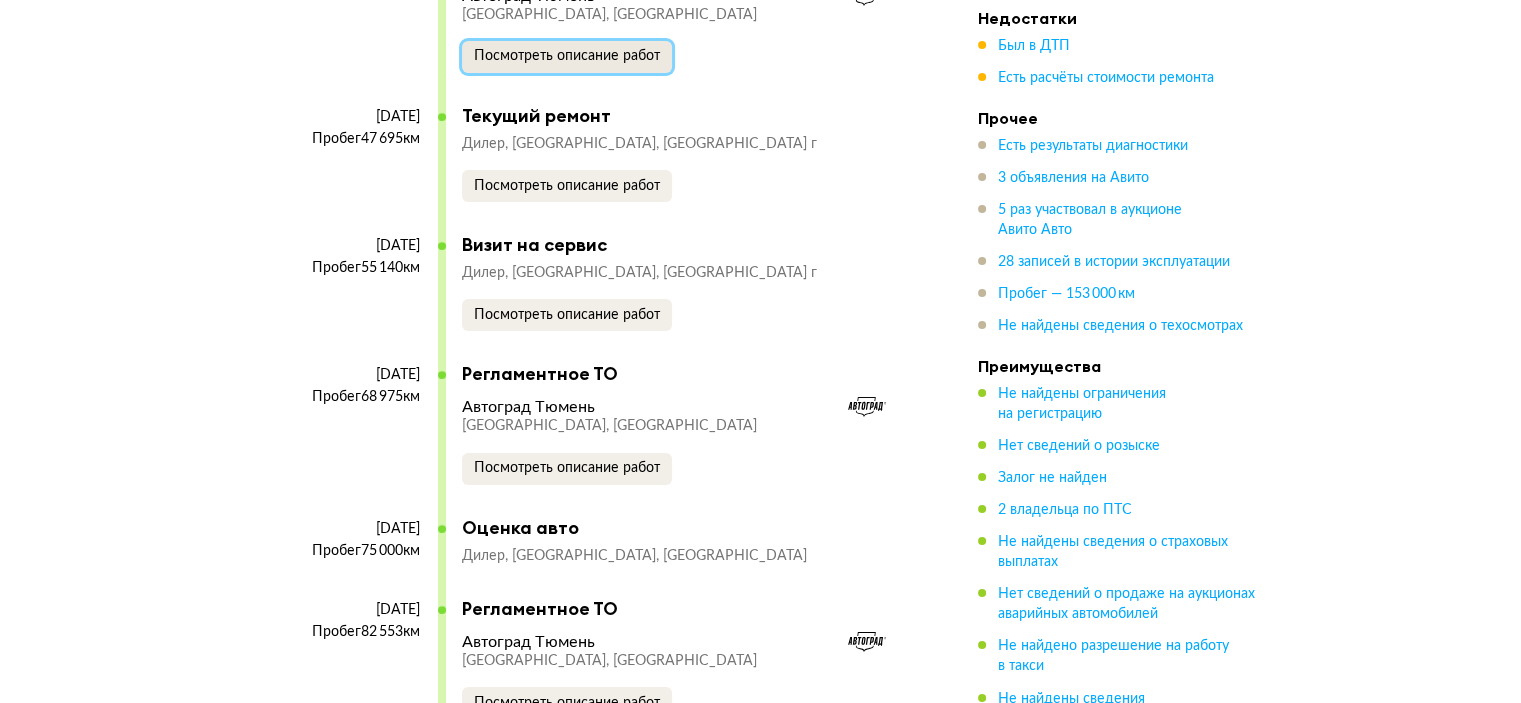 click on "Посмотреть описание работ" at bounding box center [567, 56] 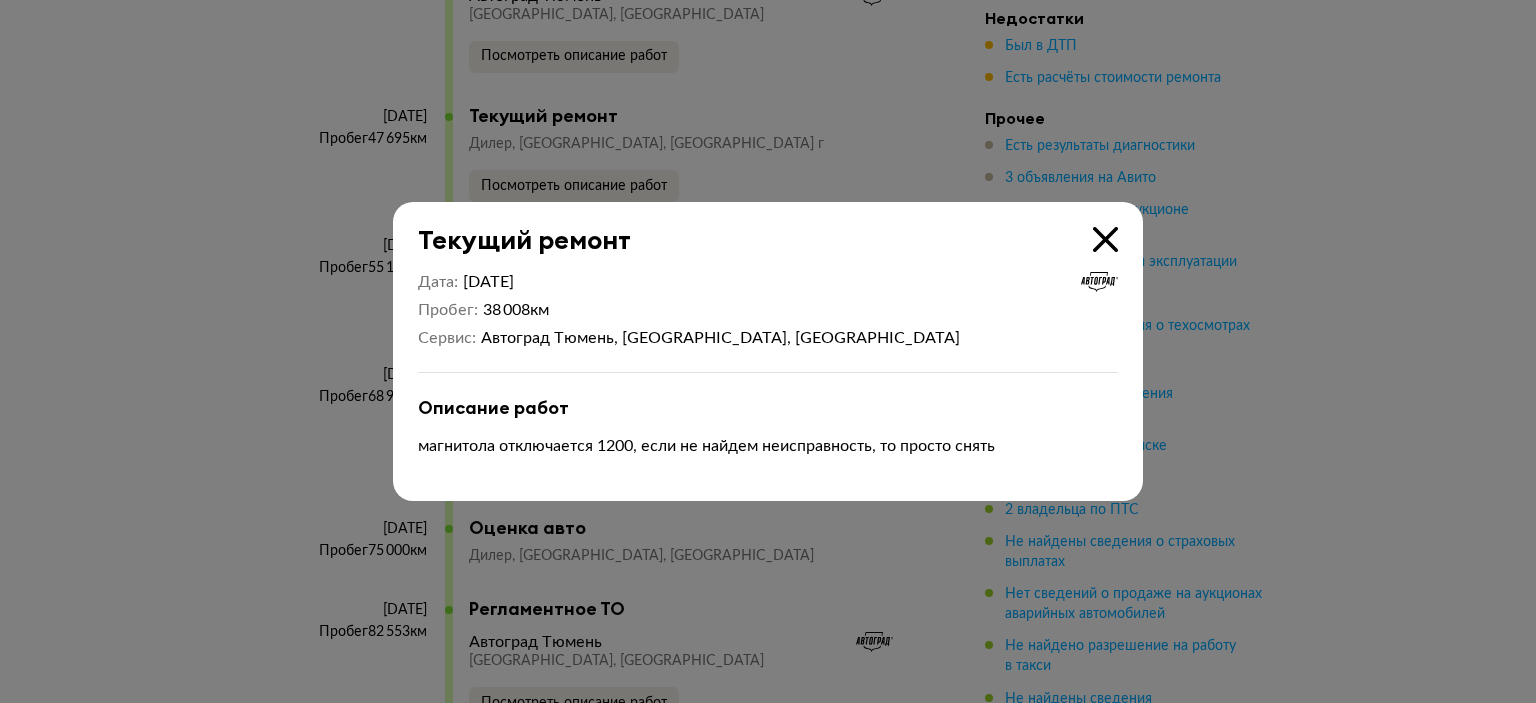 click at bounding box center (768, 351) 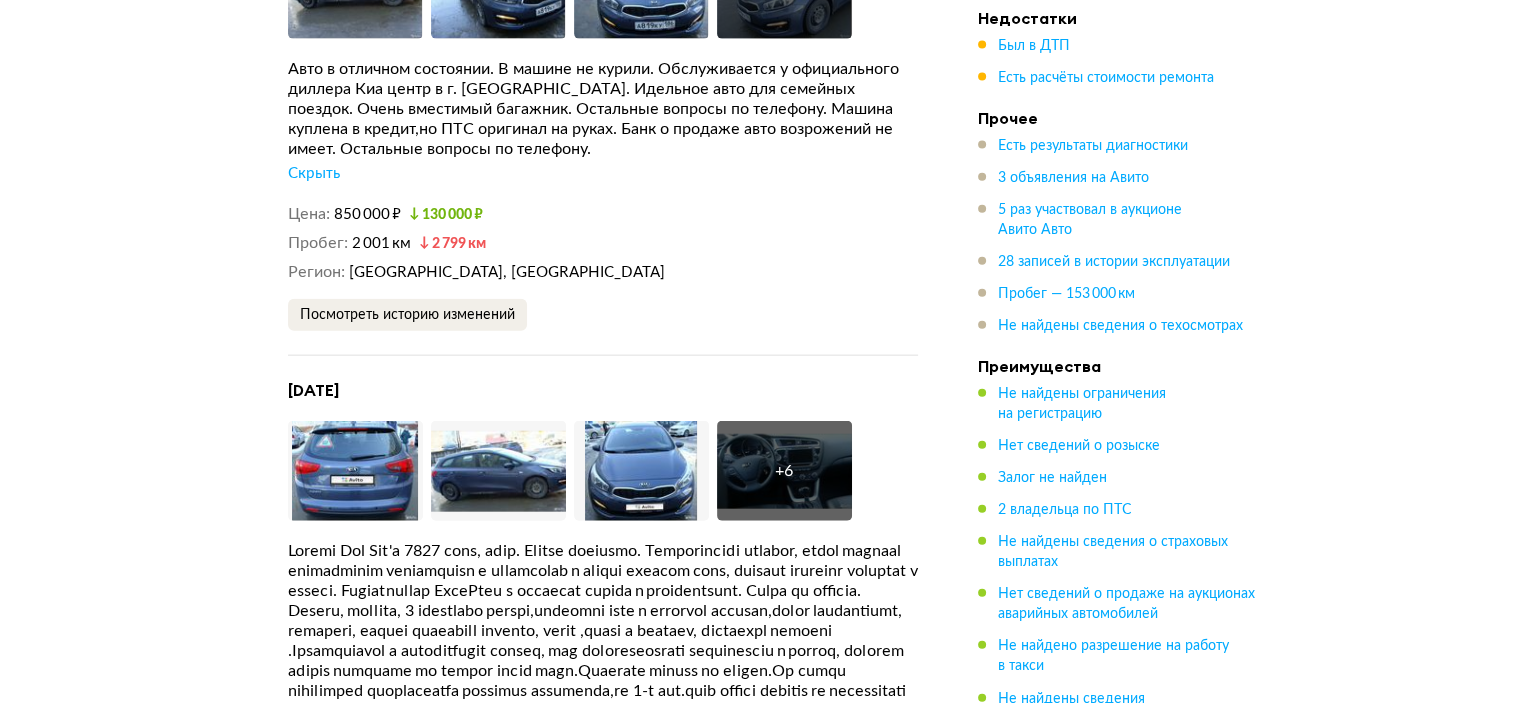 scroll, scrollTop: 4390, scrollLeft: 0, axis: vertical 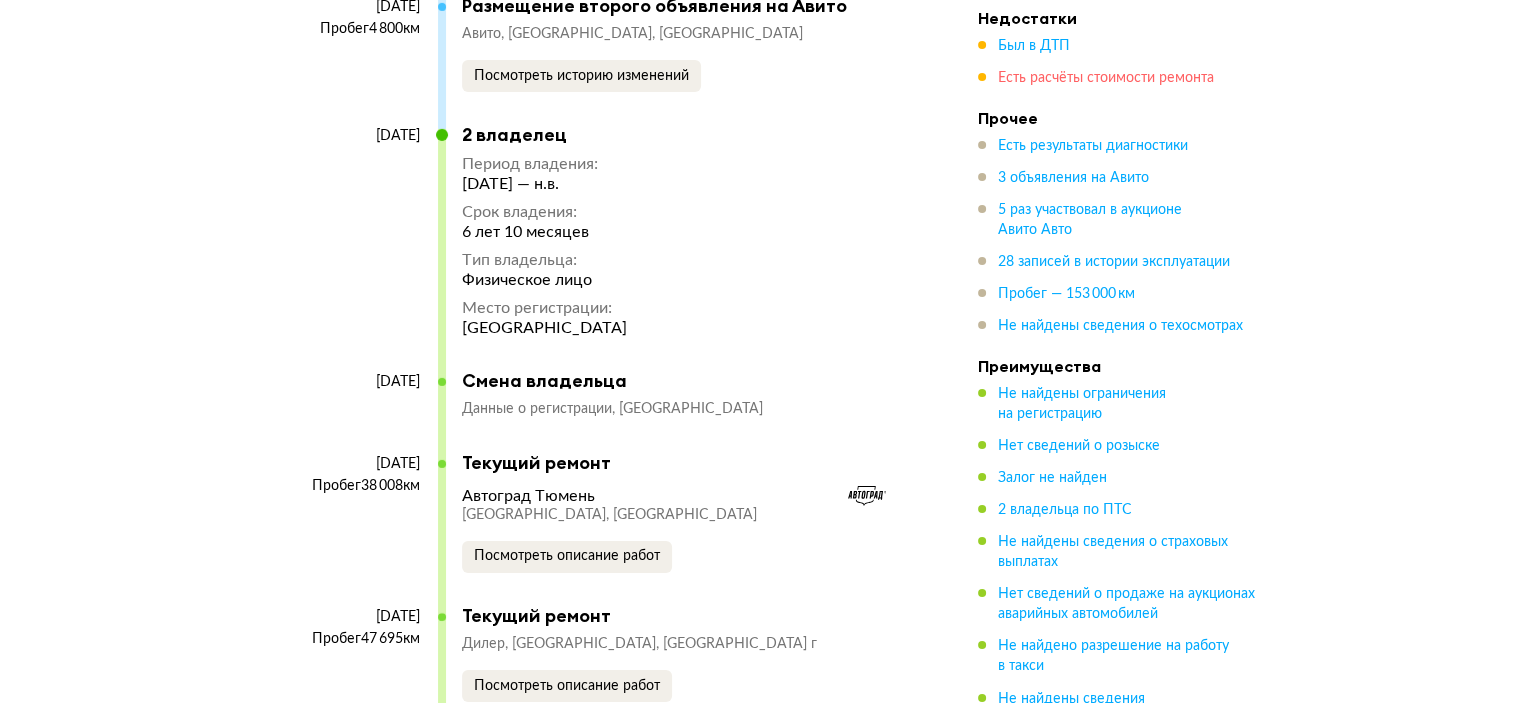click on "Есть расчёты стоимости ремонта" at bounding box center (1106, 78) 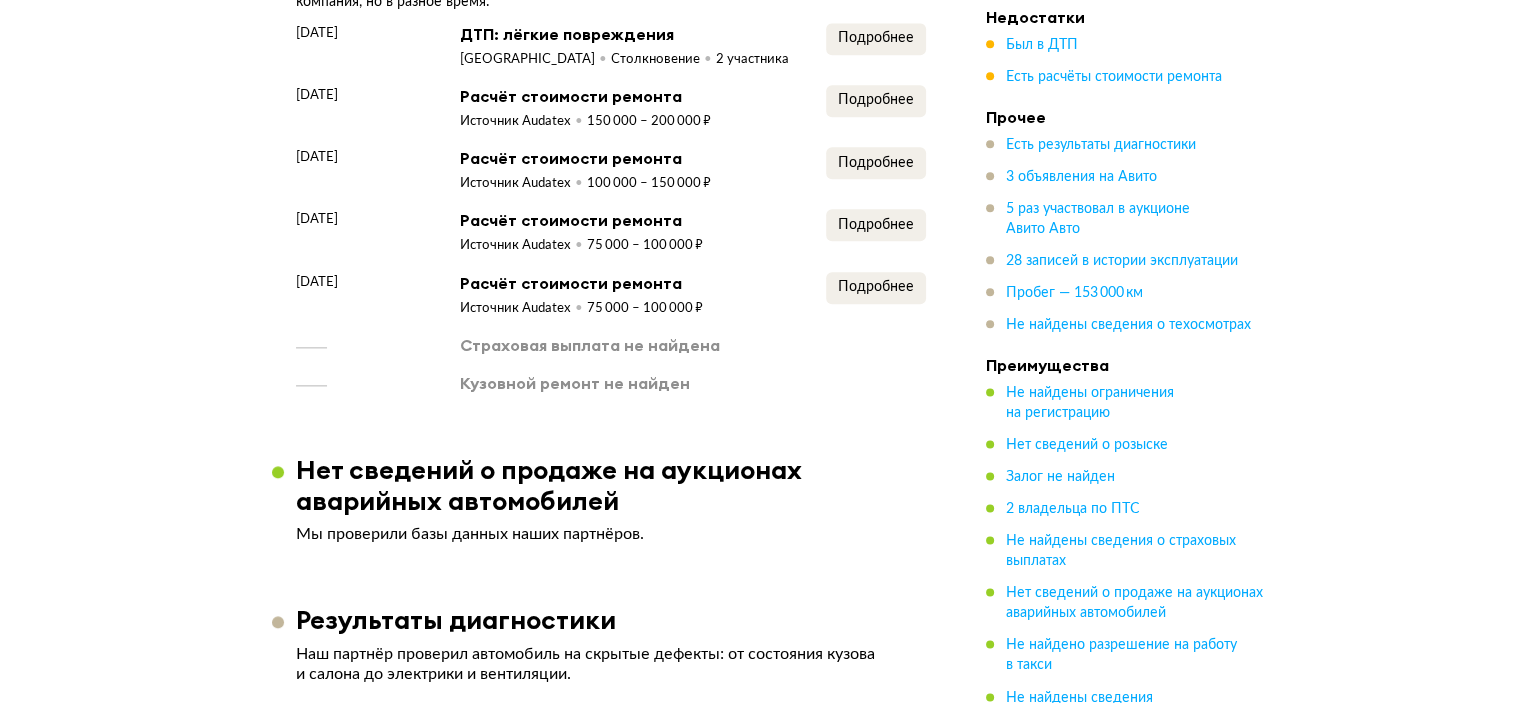 scroll, scrollTop: 2453, scrollLeft: 0, axis: vertical 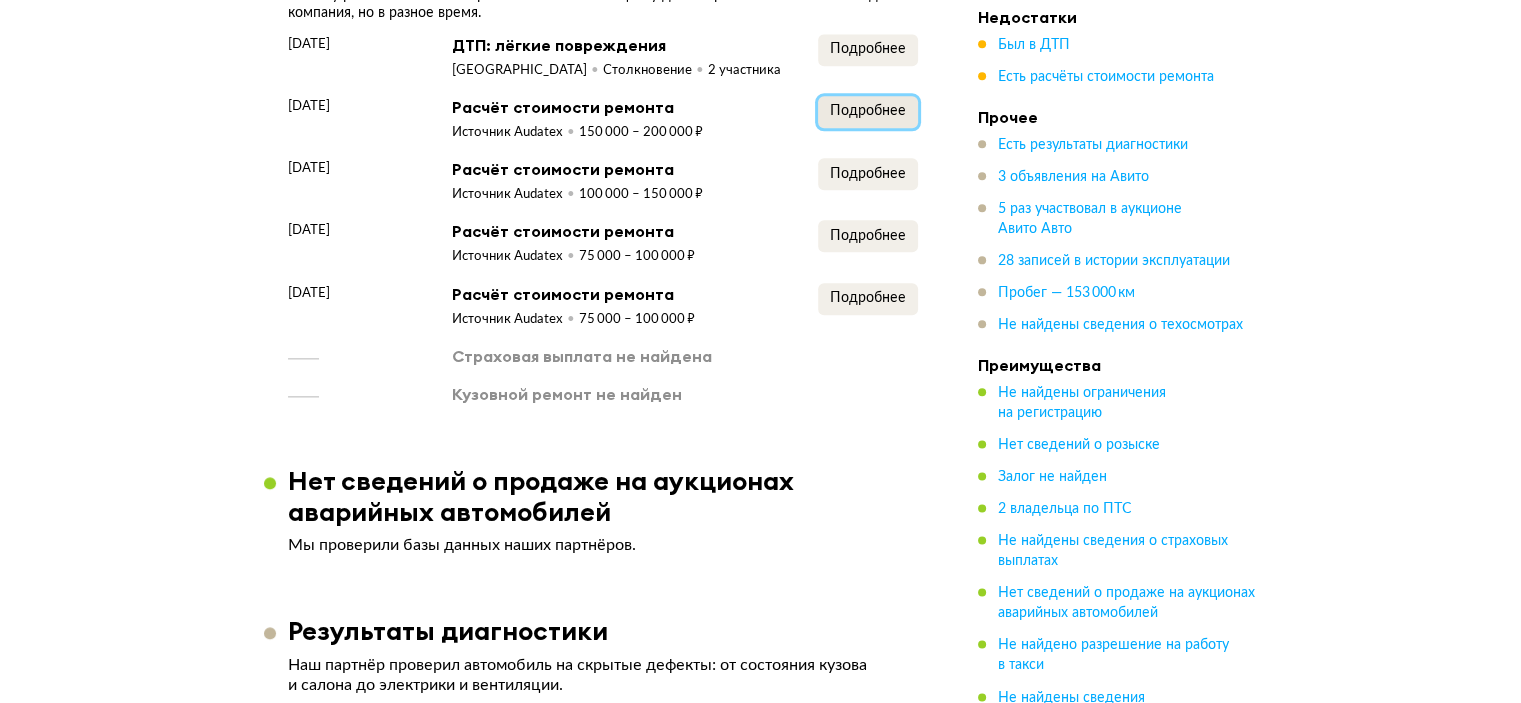 click on "Подробнее" at bounding box center [868, 112] 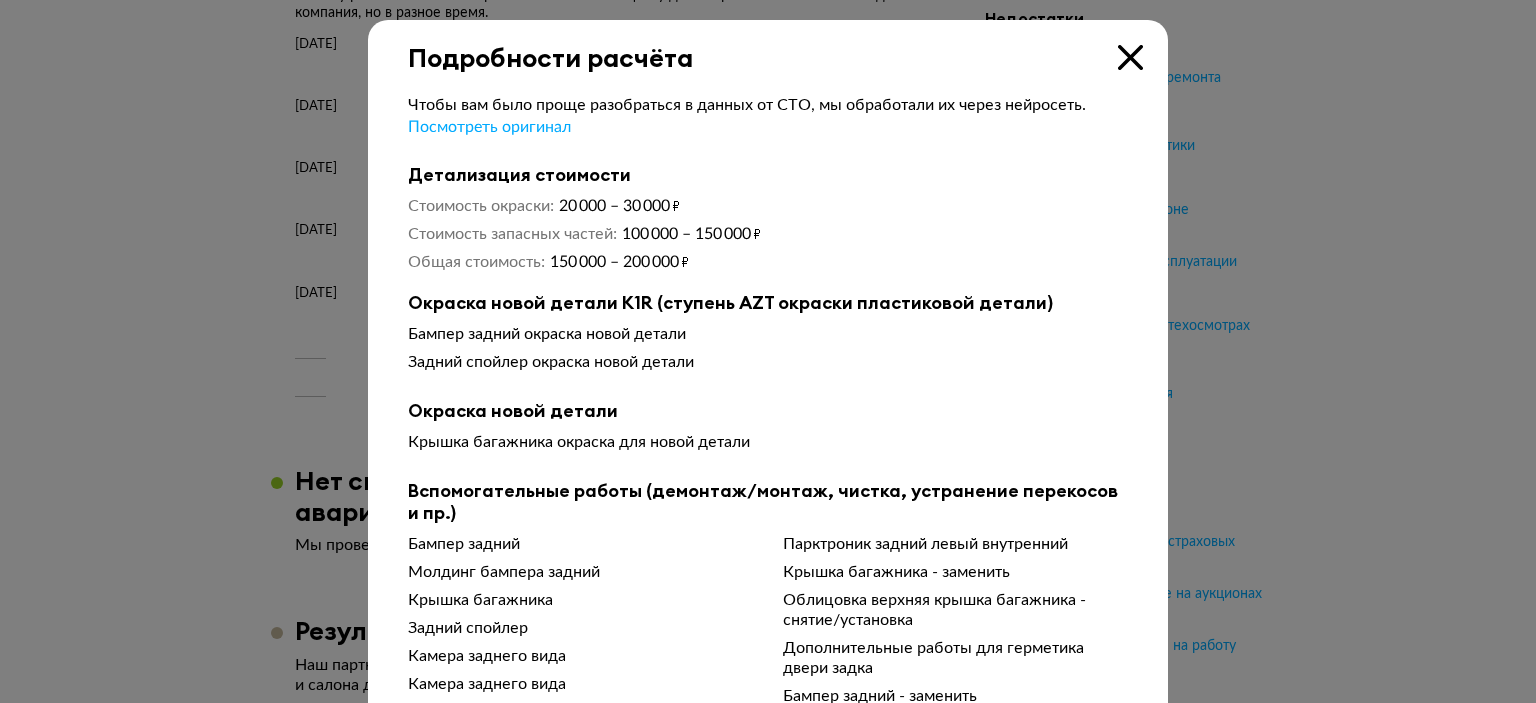 scroll, scrollTop: 0, scrollLeft: 0, axis: both 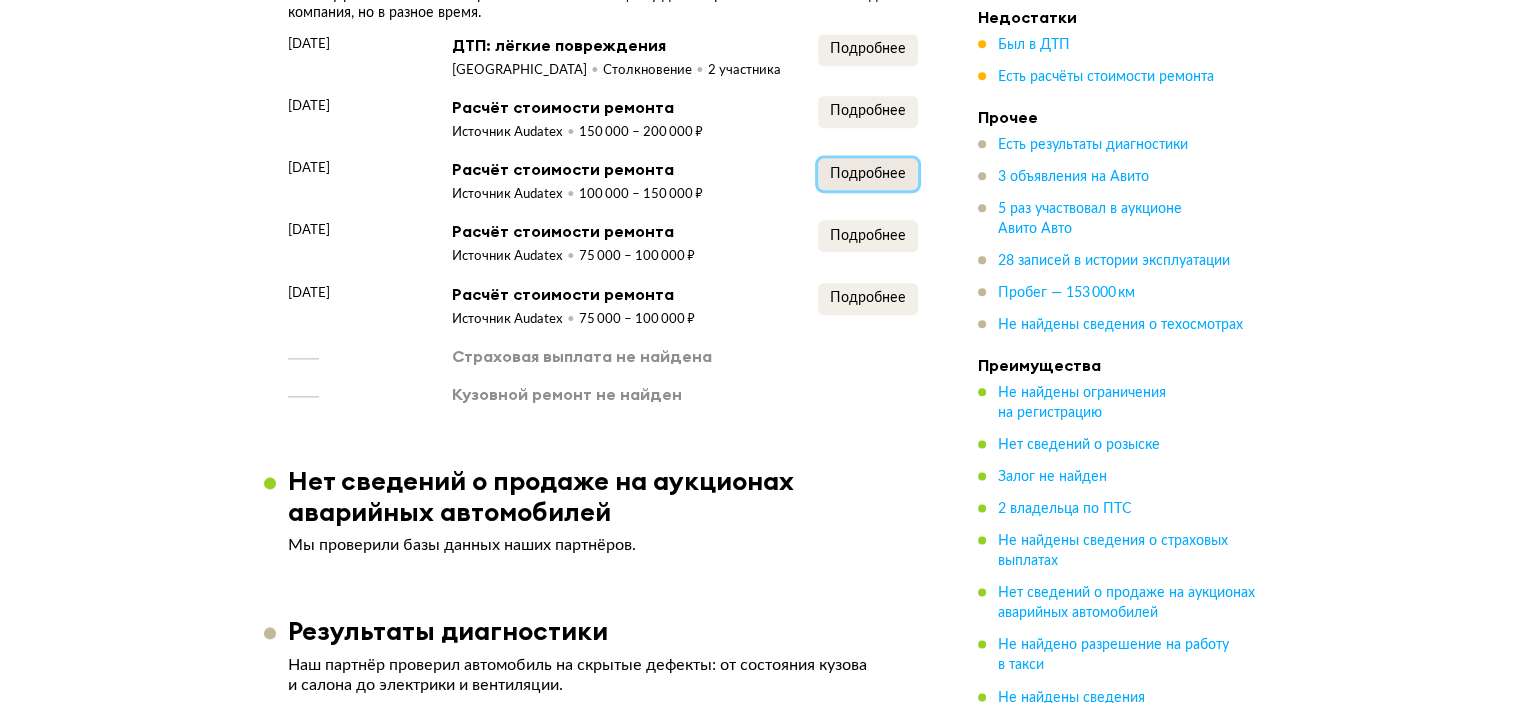 click on "Подробнее" at bounding box center (868, 174) 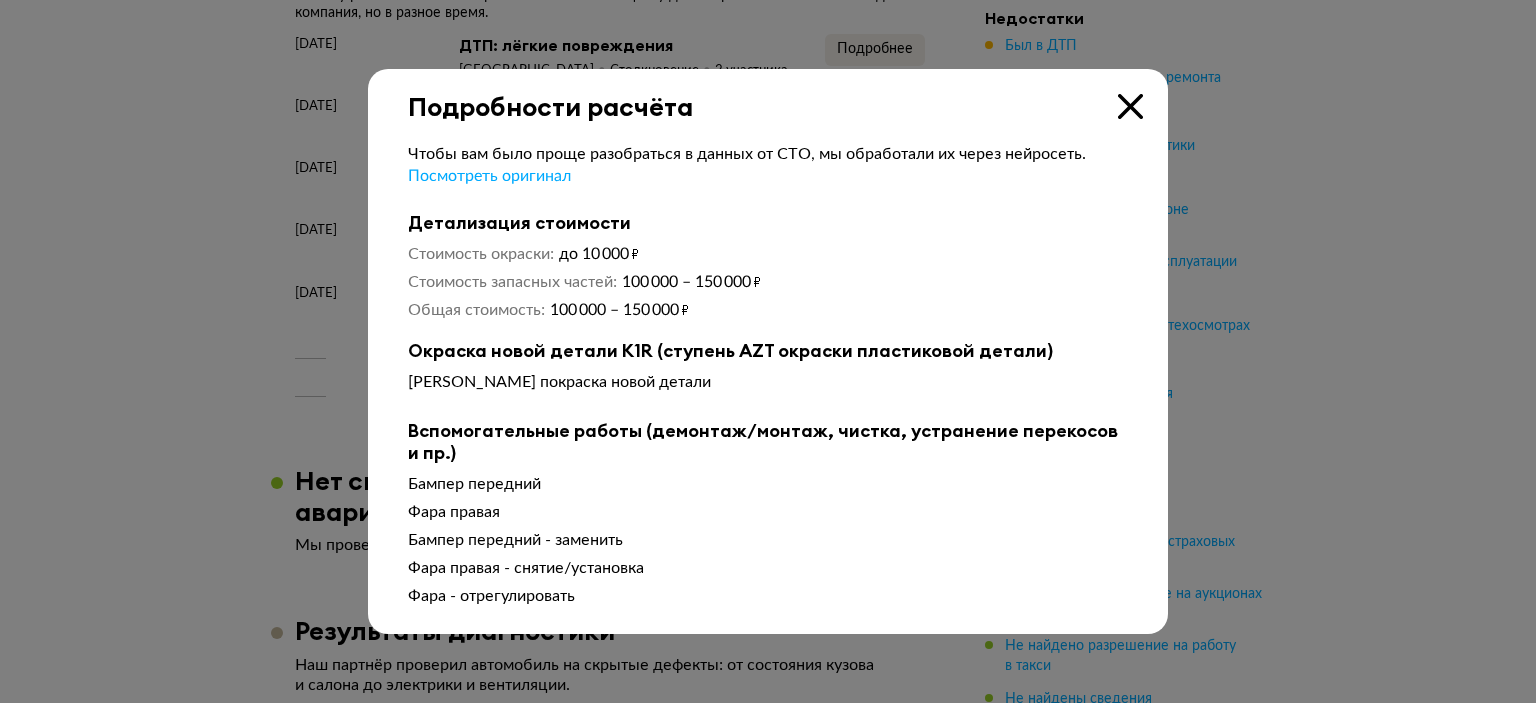 click at bounding box center [1130, 106] 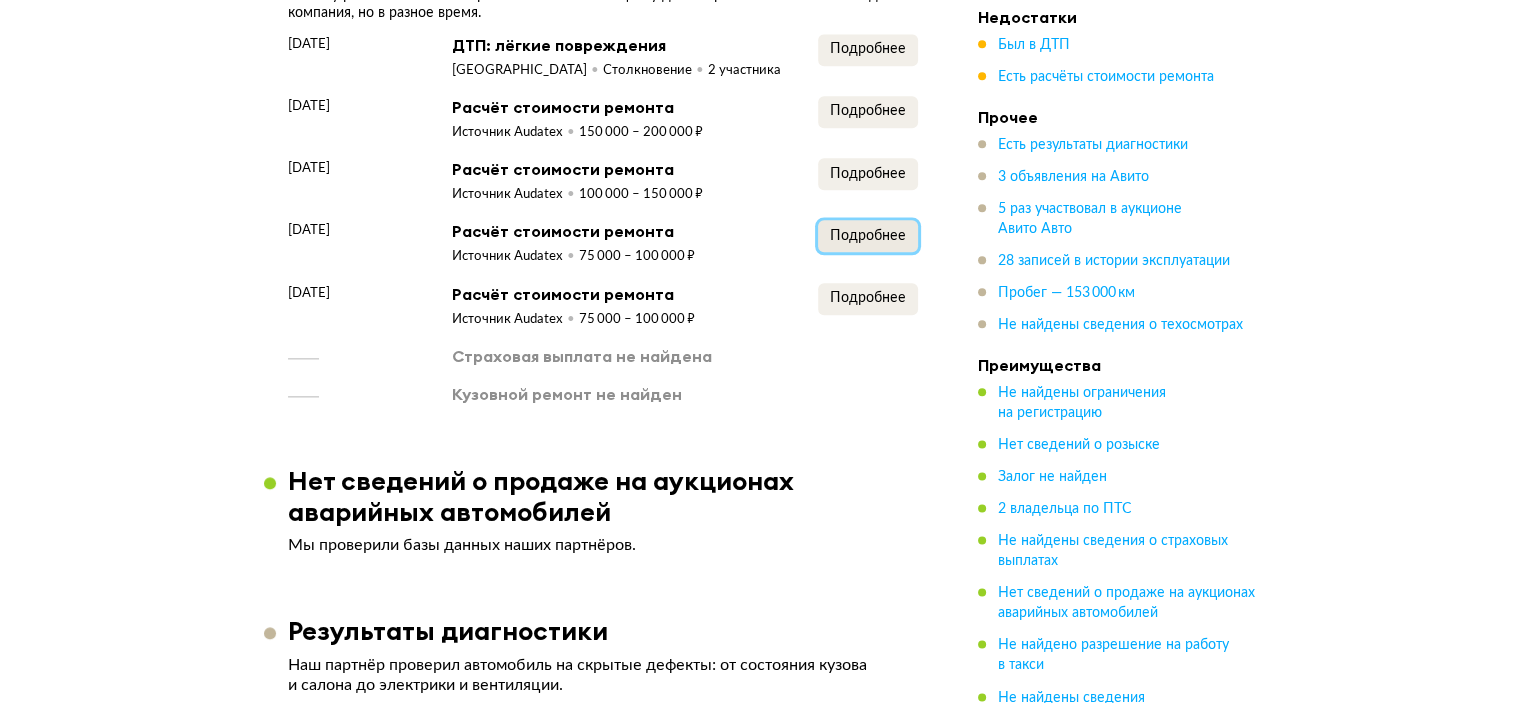 click on "Подробнее" at bounding box center [868, 236] 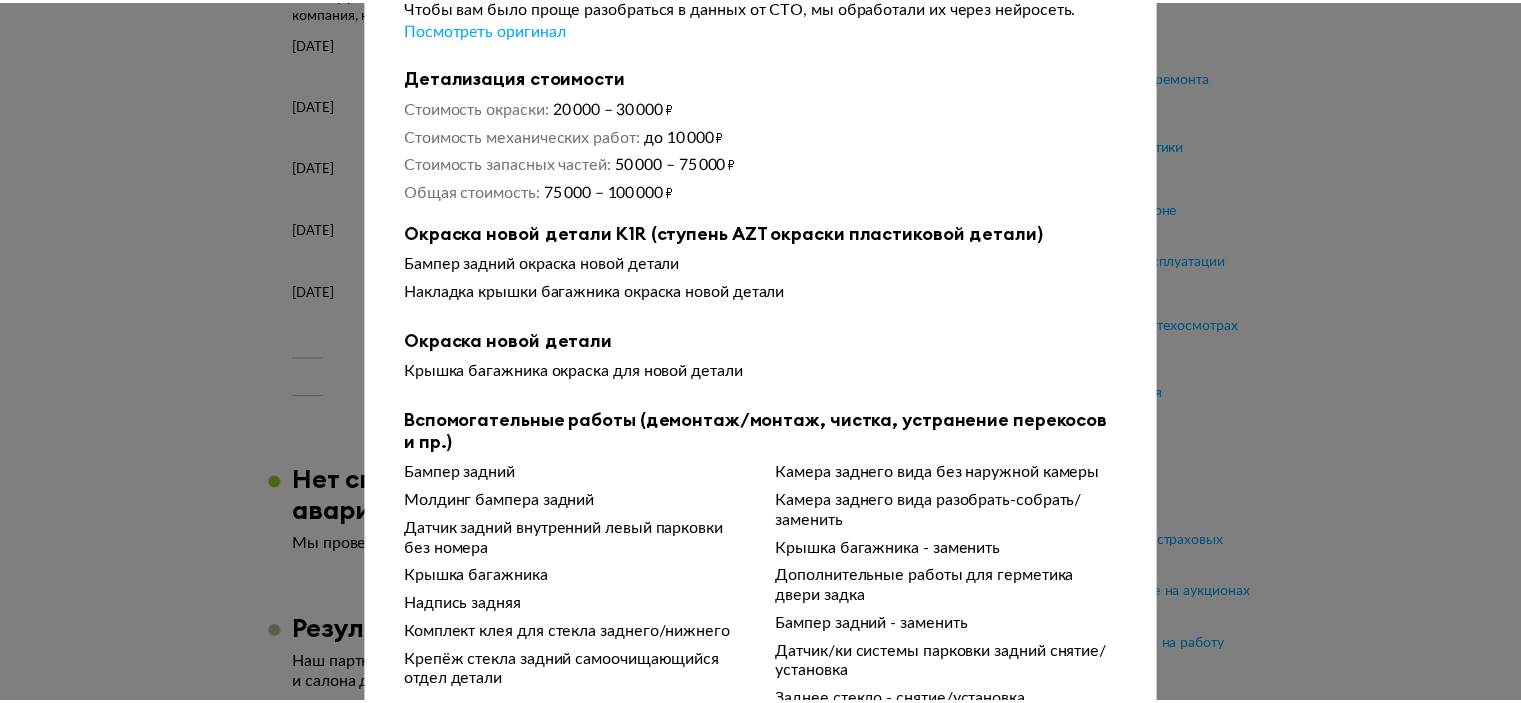scroll, scrollTop: 0, scrollLeft: 0, axis: both 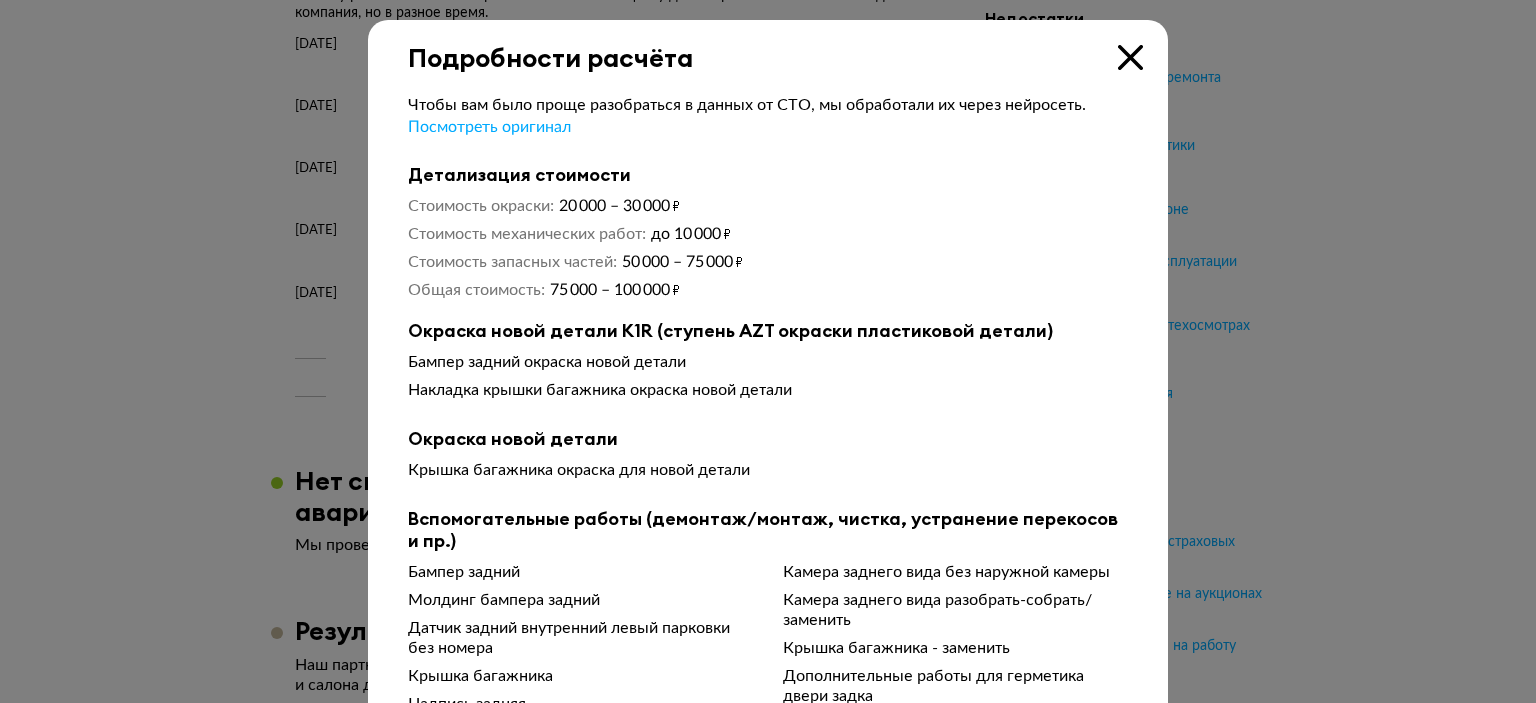 click at bounding box center [1130, 57] 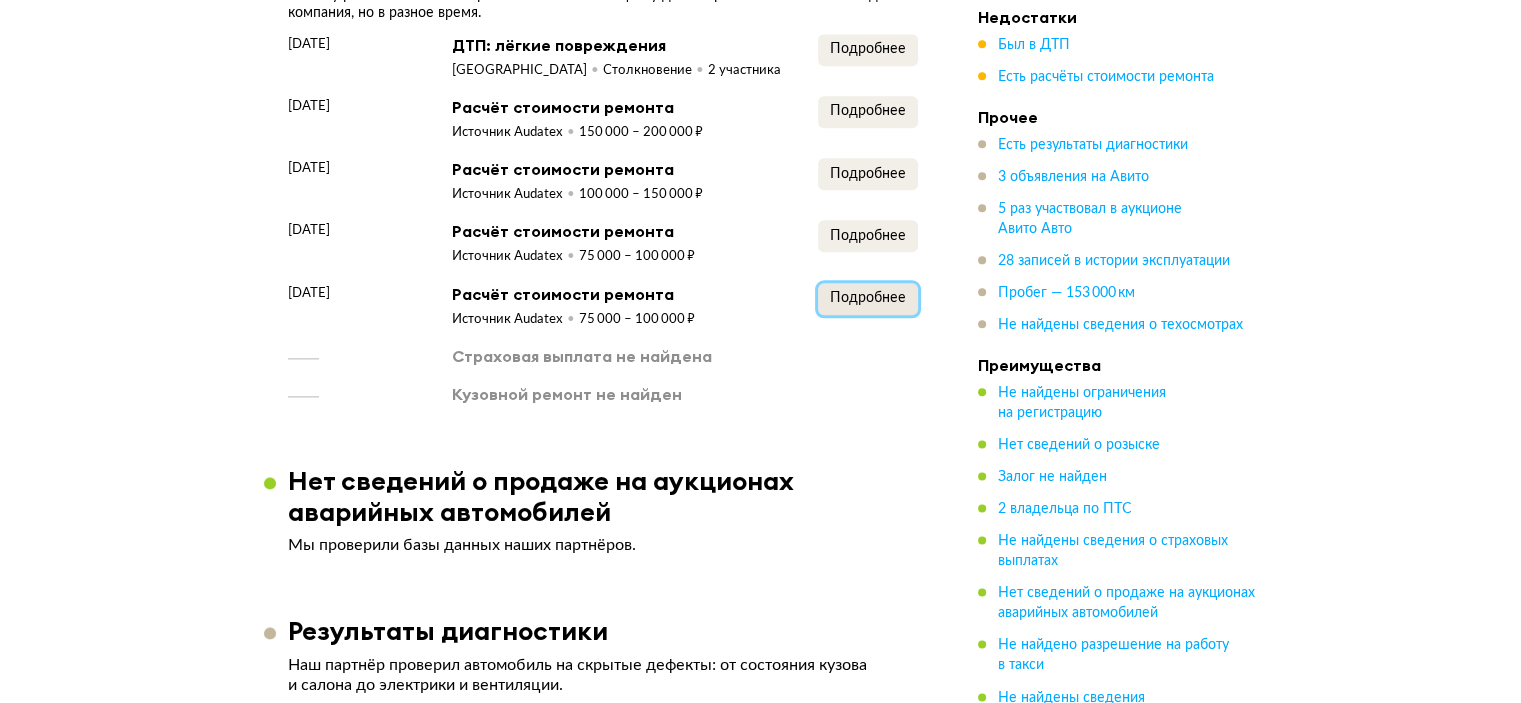 click on "Подробнее" at bounding box center [868, 299] 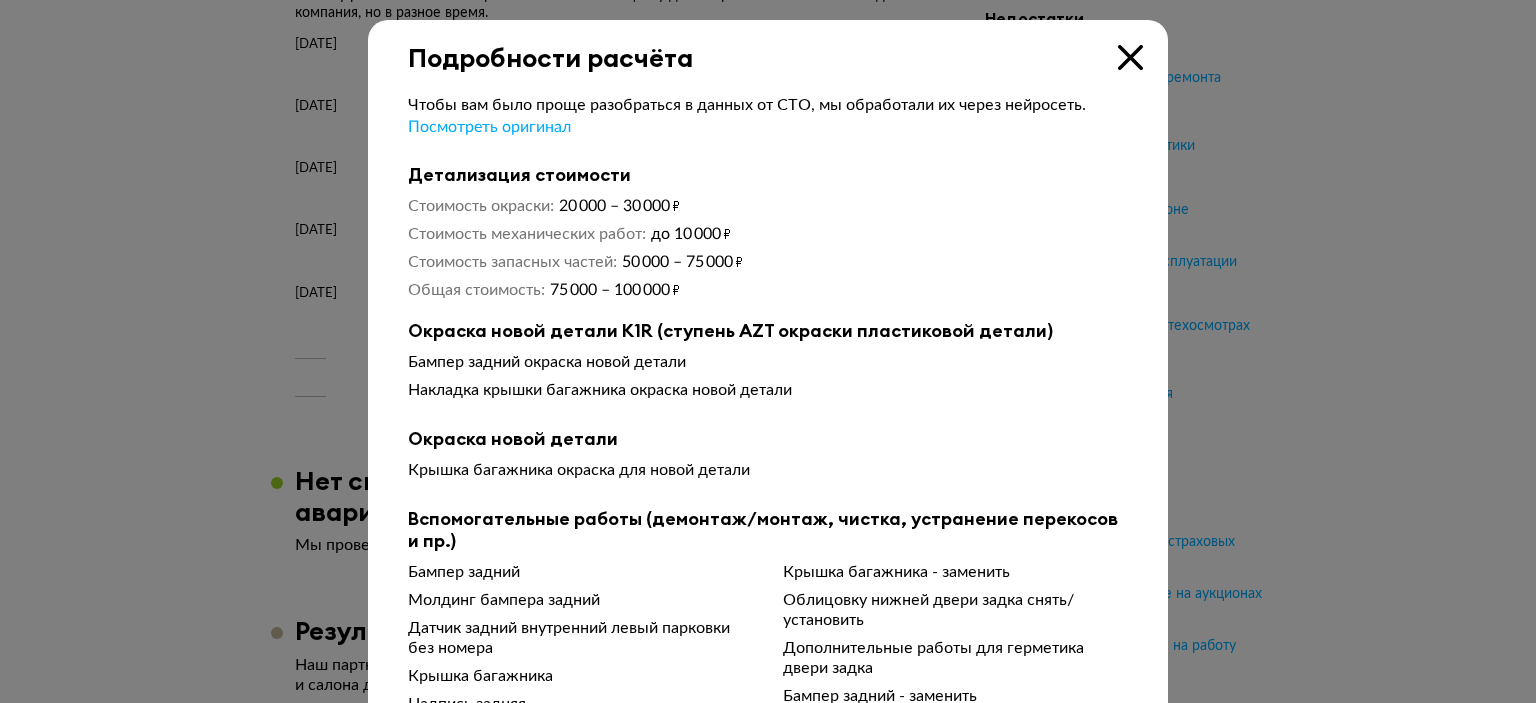click at bounding box center [1130, 57] 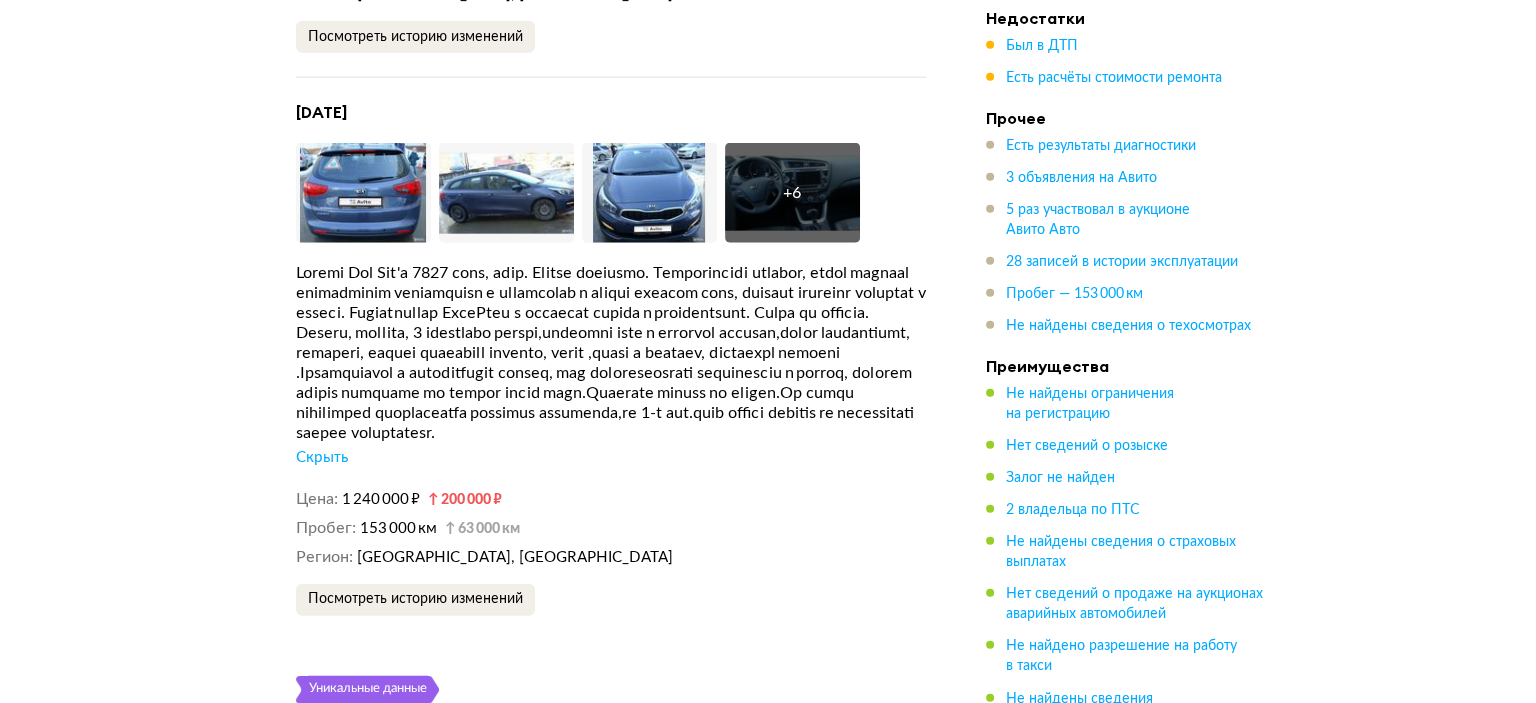 scroll, scrollTop: 4953, scrollLeft: 0, axis: vertical 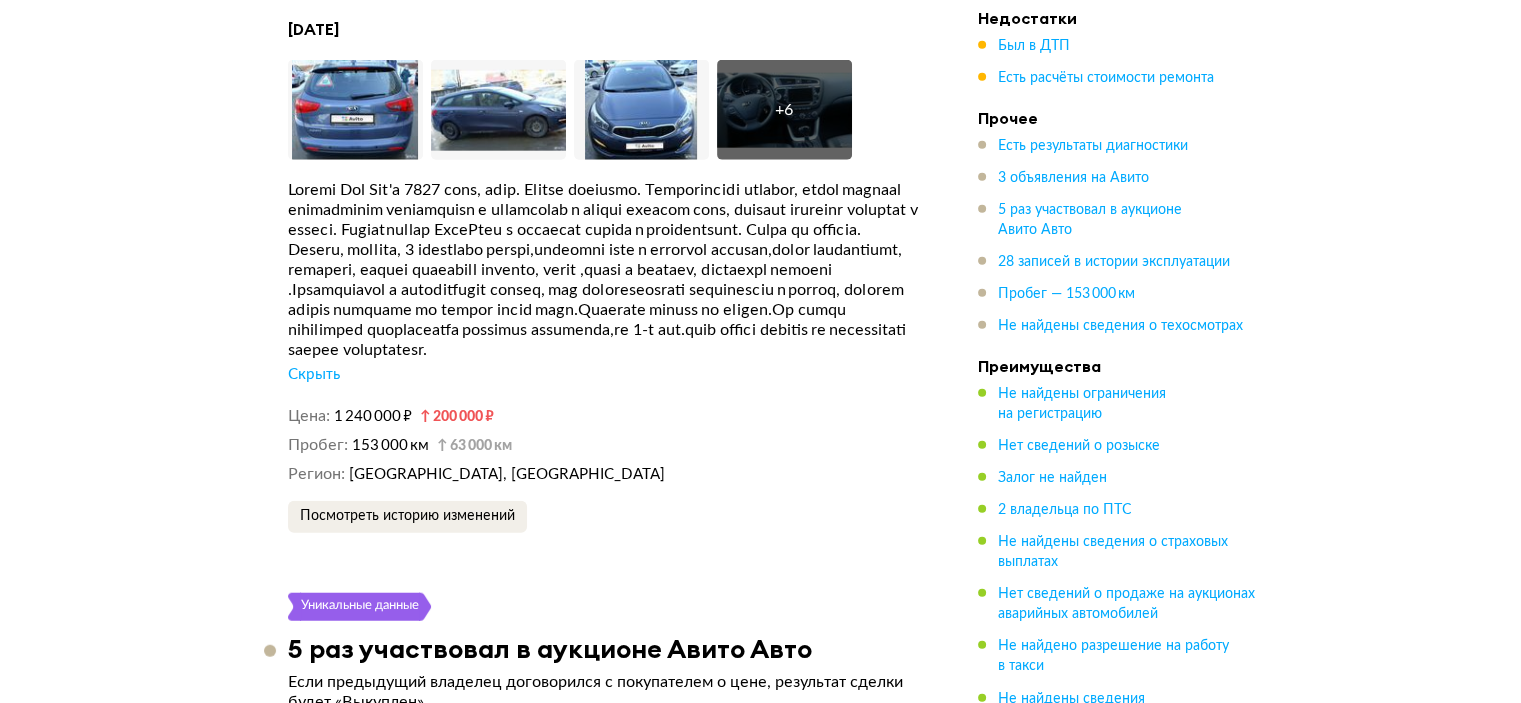 click on "+ 6" at bounding box center (784, 110) 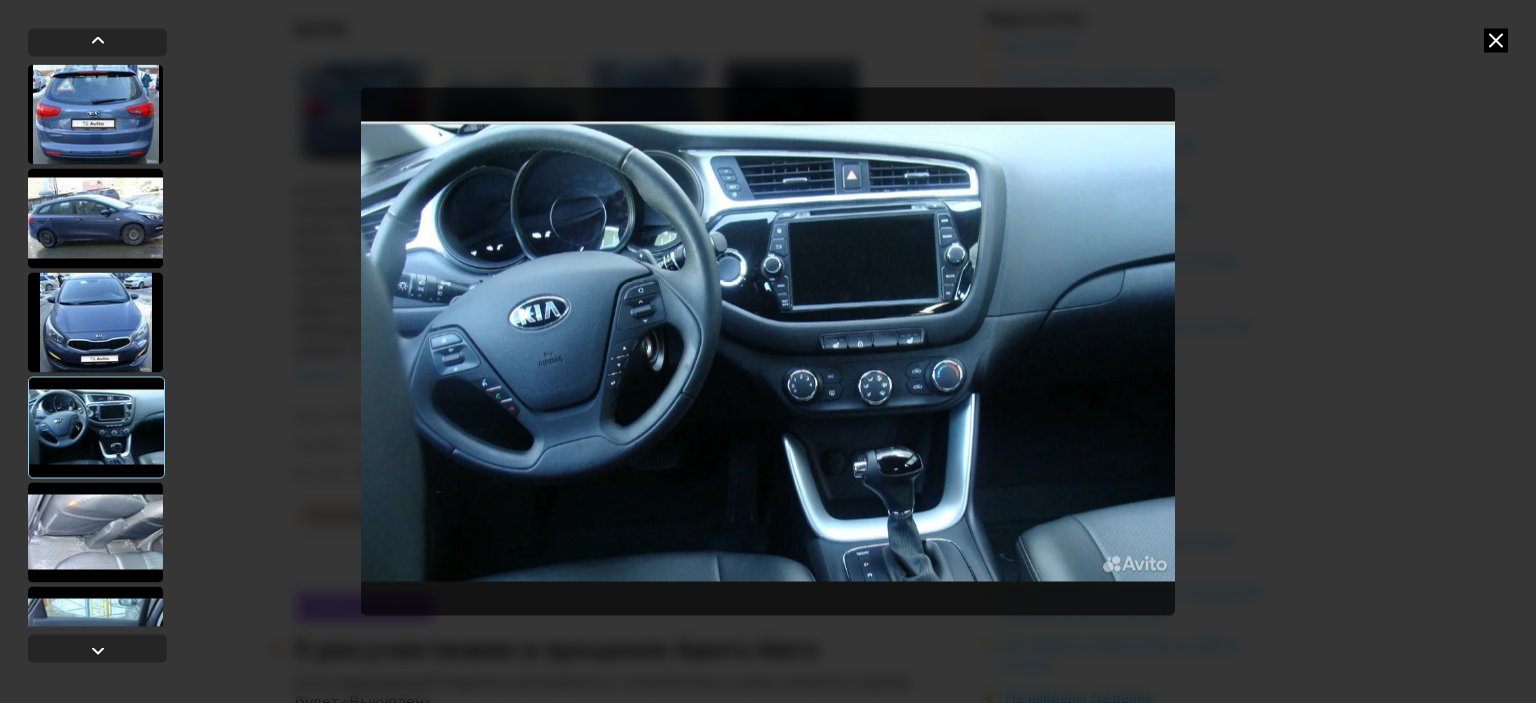 click at bounding box center [95, 322] 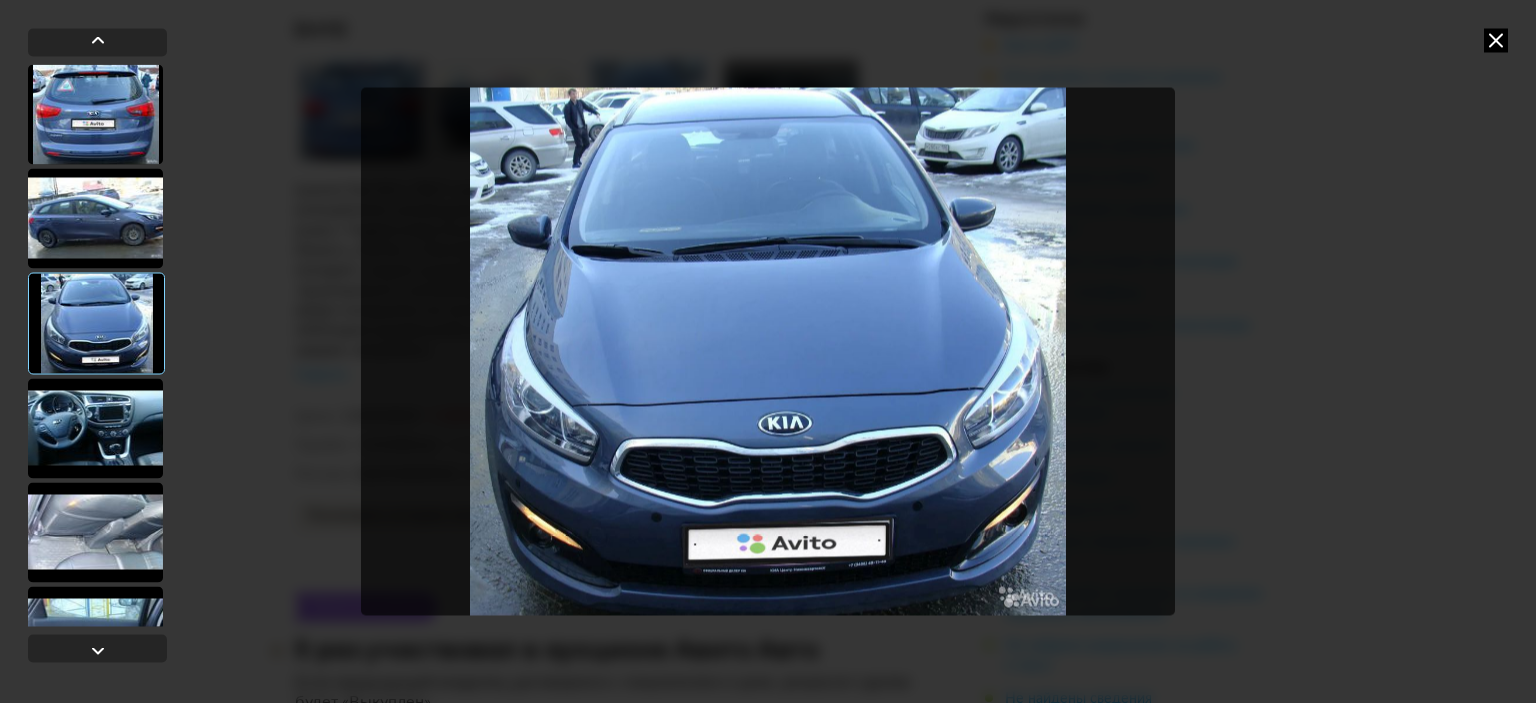 scroll, scrollTop: 375, scrollLeft: 0, axis: vertical 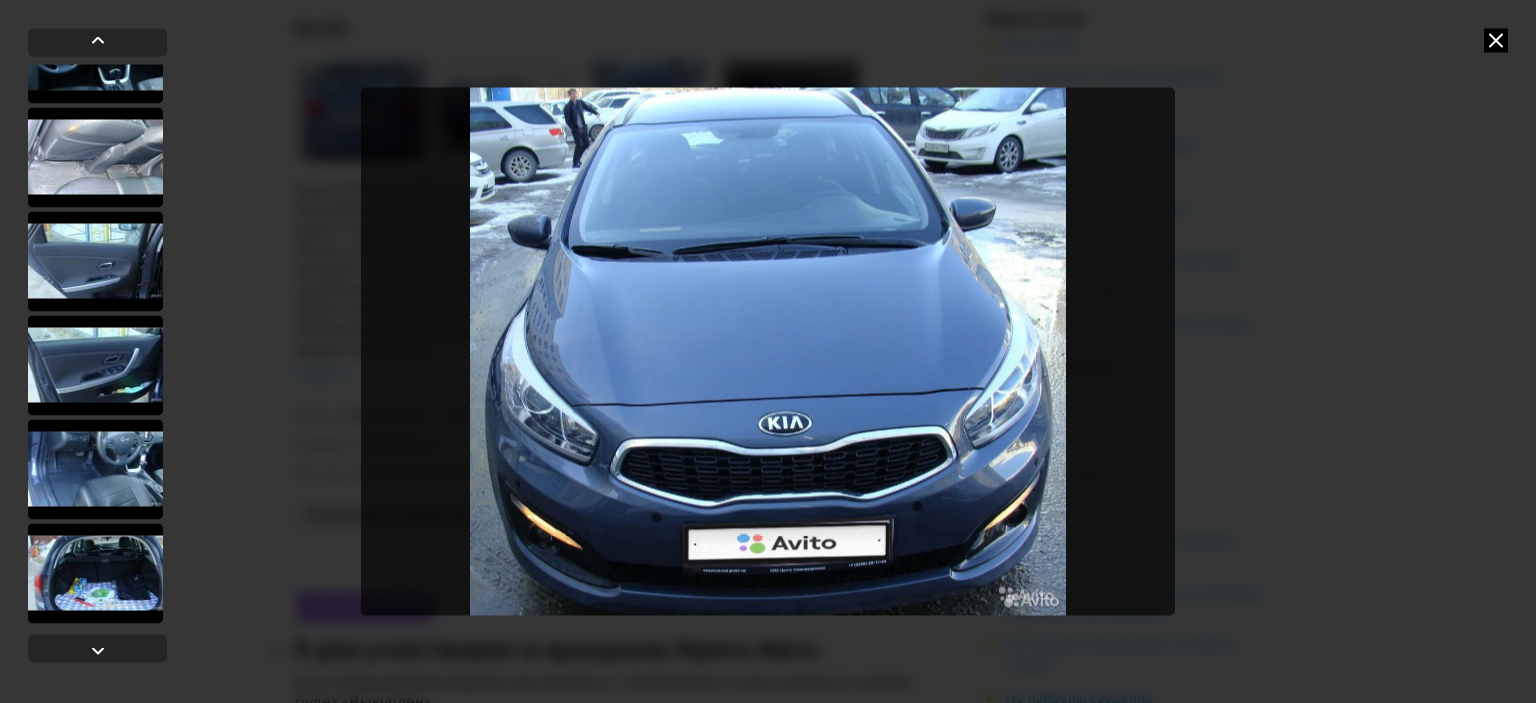 click at bounding box center [95, 469] 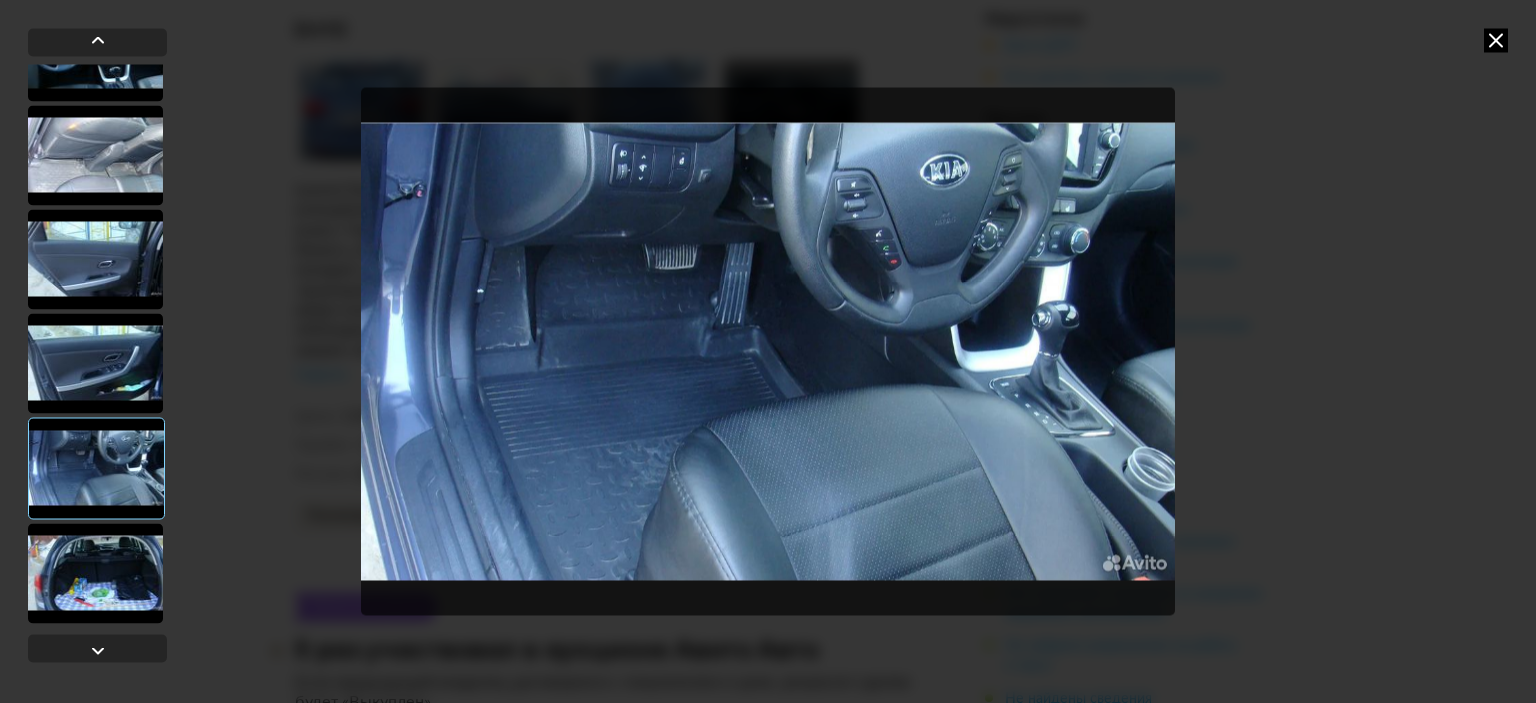 scroll, scrollTop: 373, scrollLeft: 0, axis: vertical 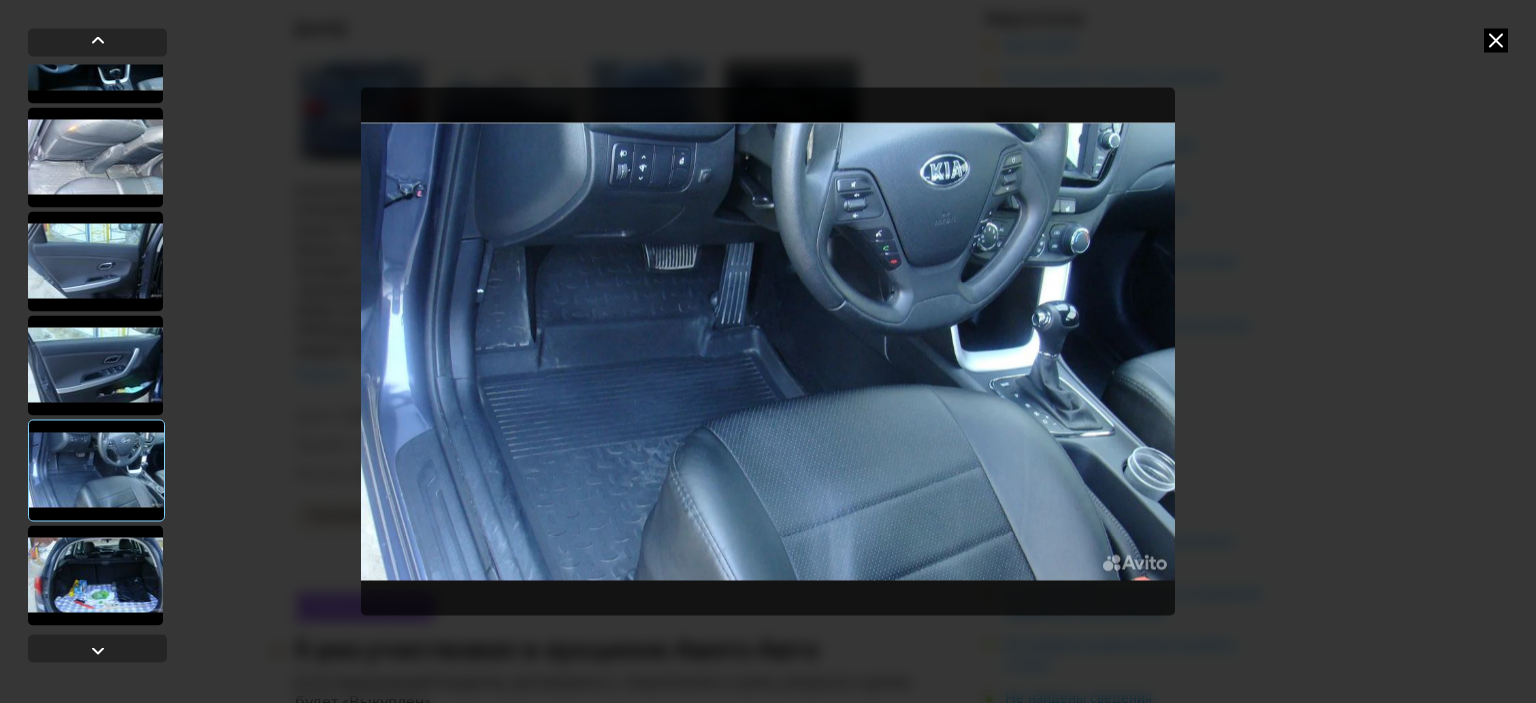 click at bounding box center (95, 365) 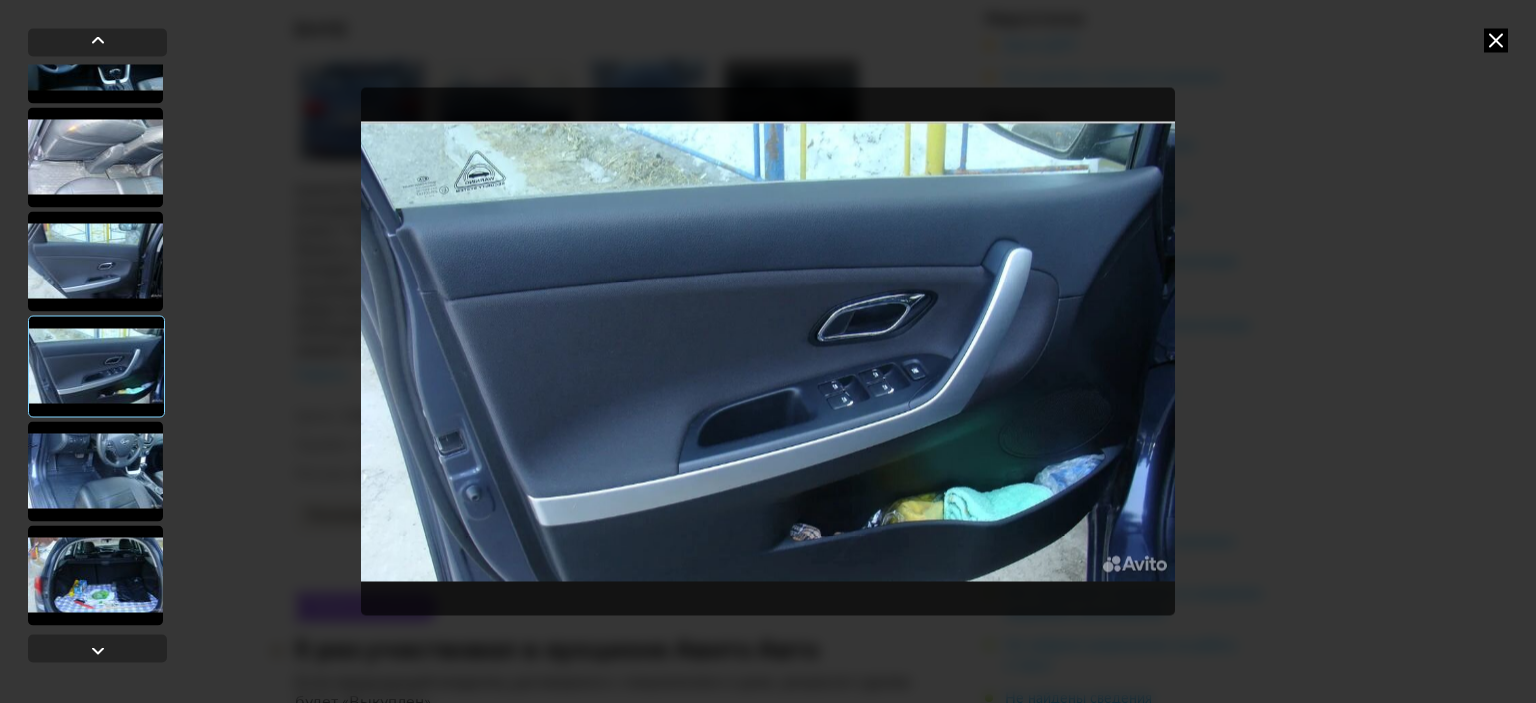click at bounding box center [95, 261] 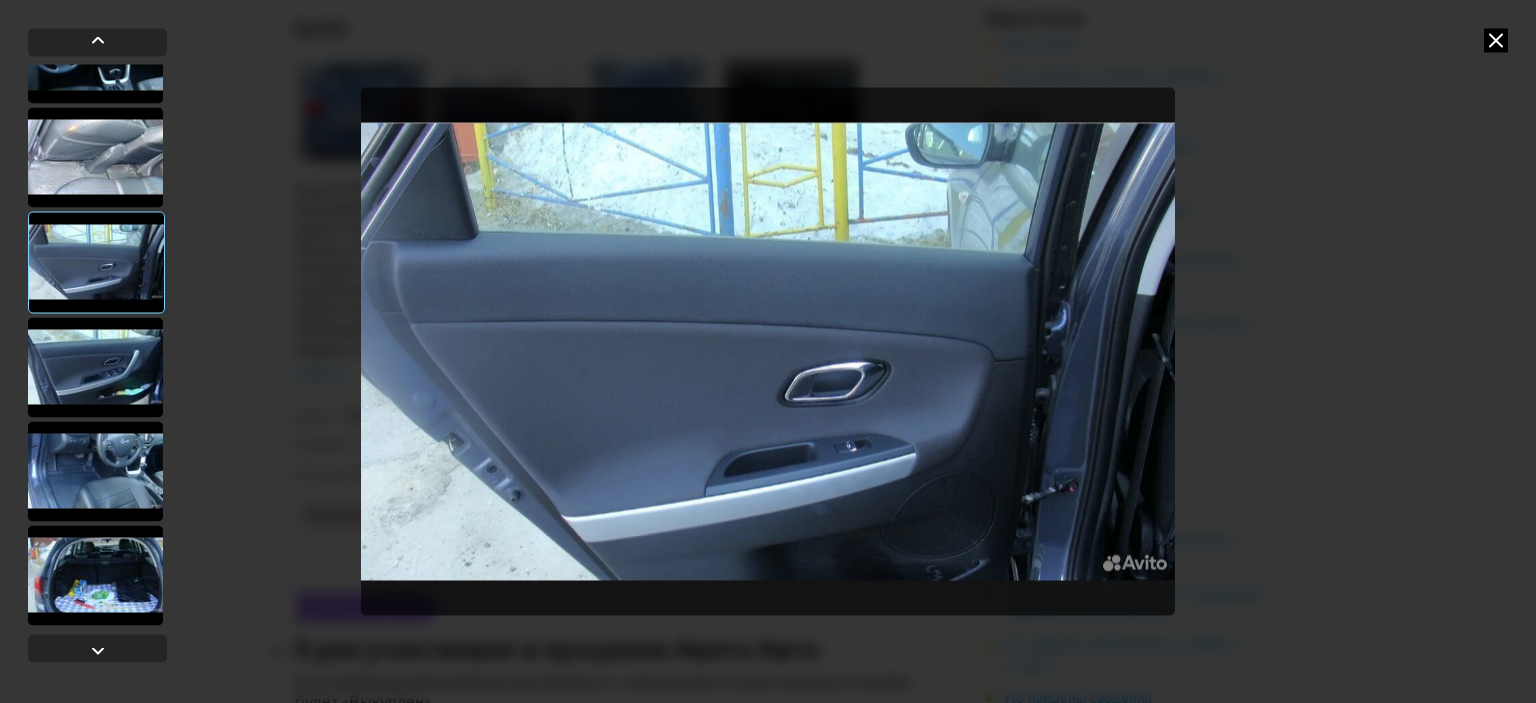 click at bounding box center [95, 157] 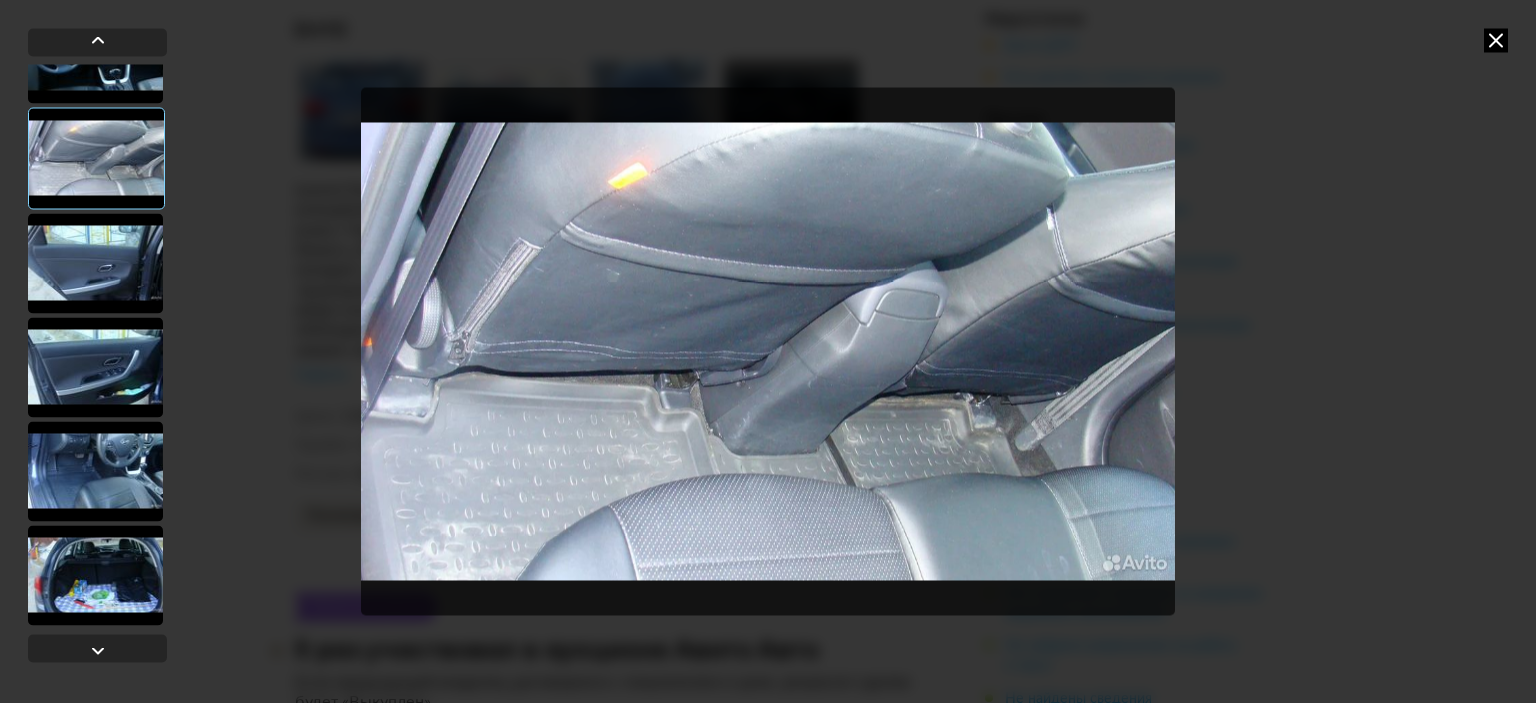 scroll, scrollTop: 173, scrollLeft: 0, axis: vertical 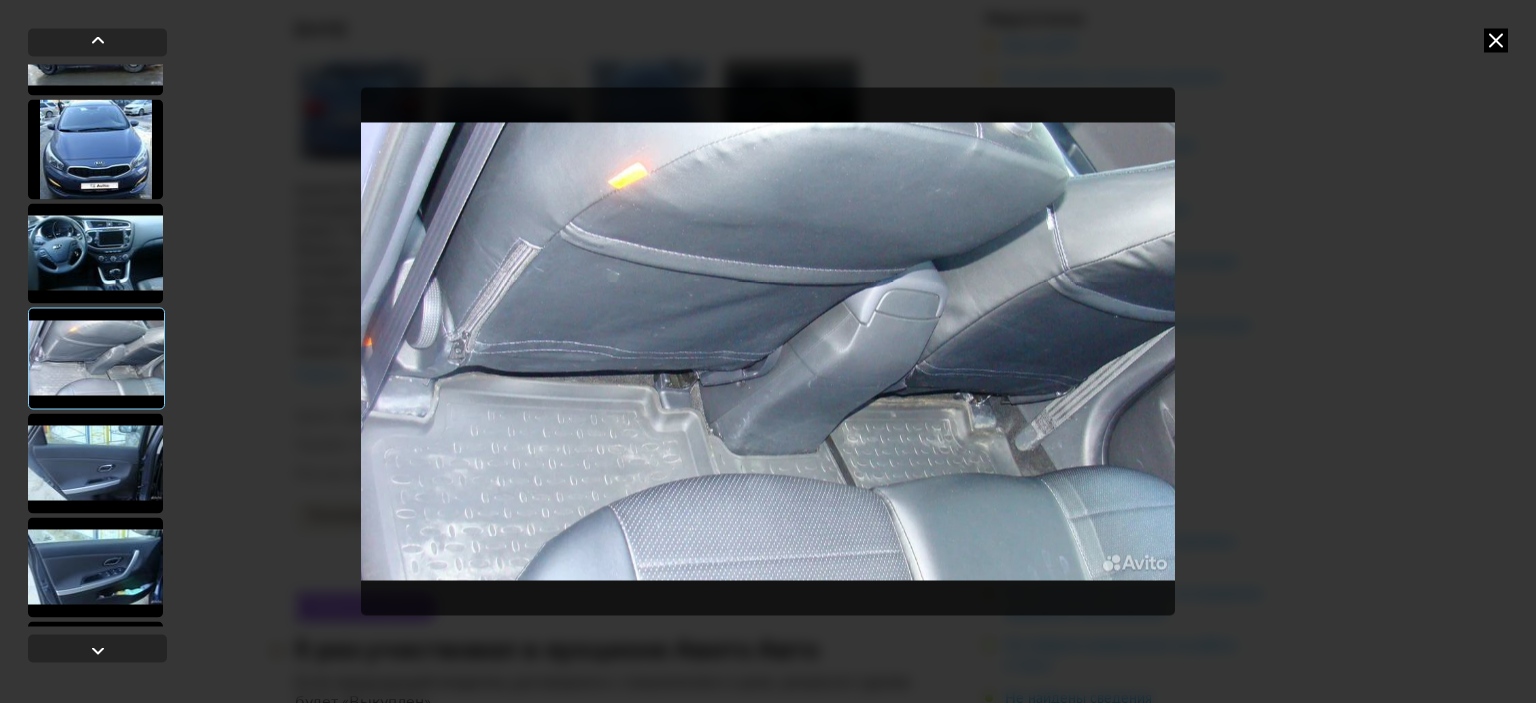 click at bounding box center (95, 253) 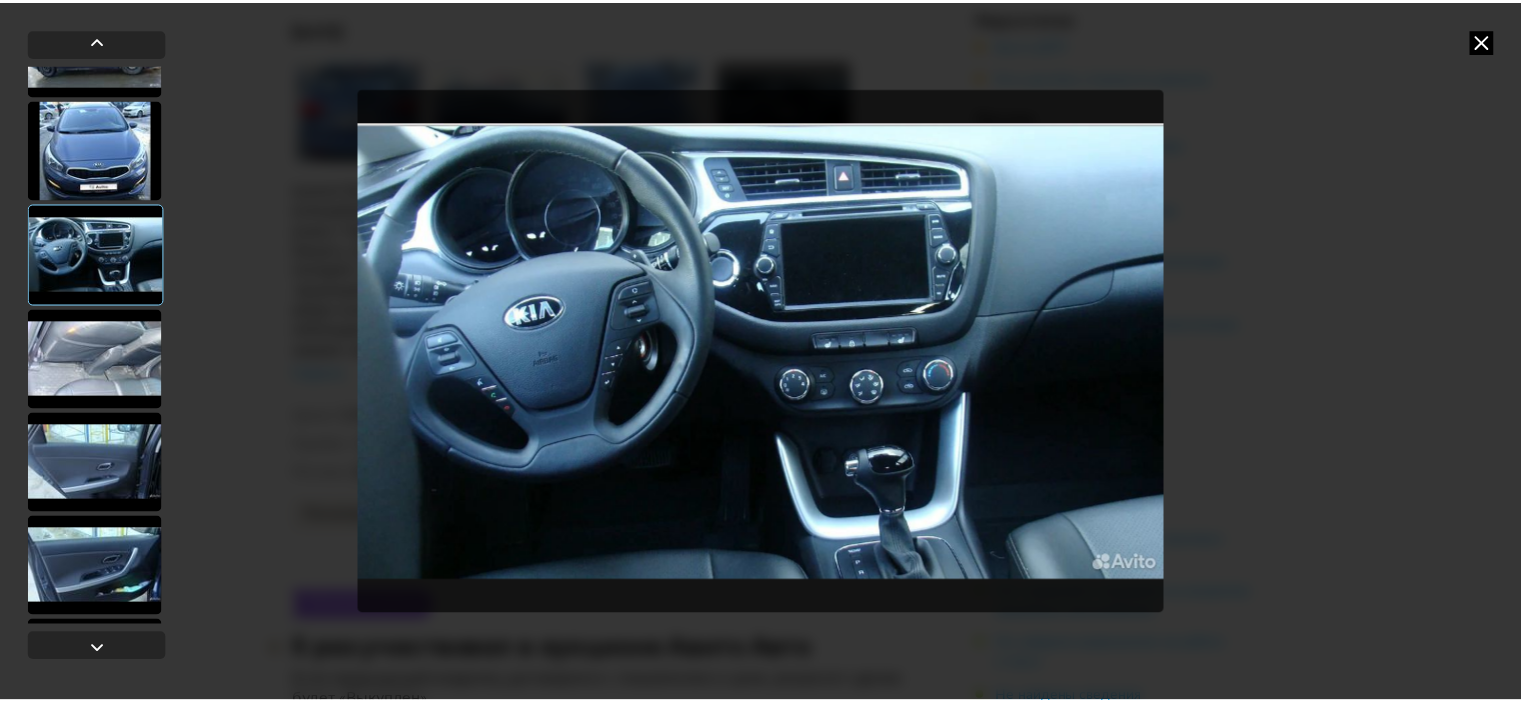 scroll, scrollTop: 0, scrollLeft: 0, axis: both 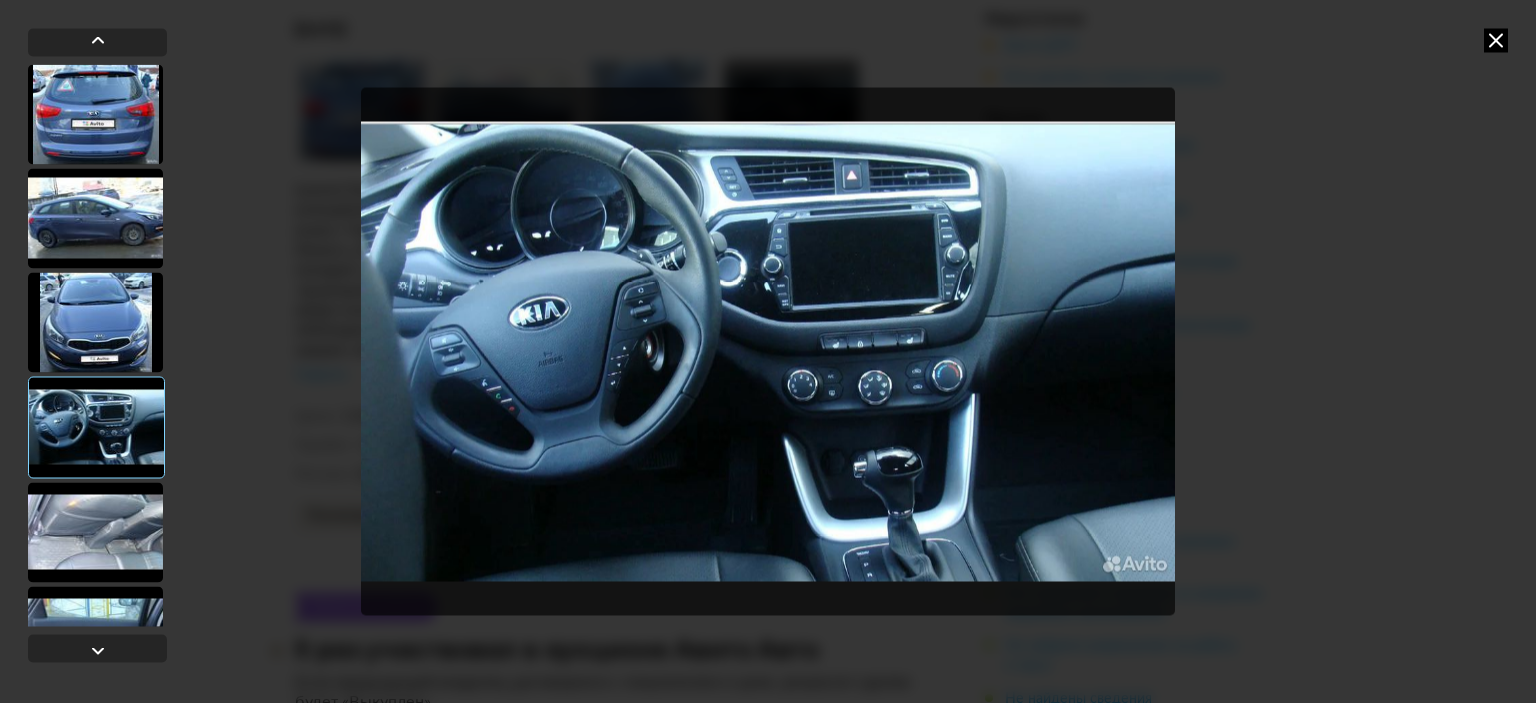 click at bounding box center (95, 322) 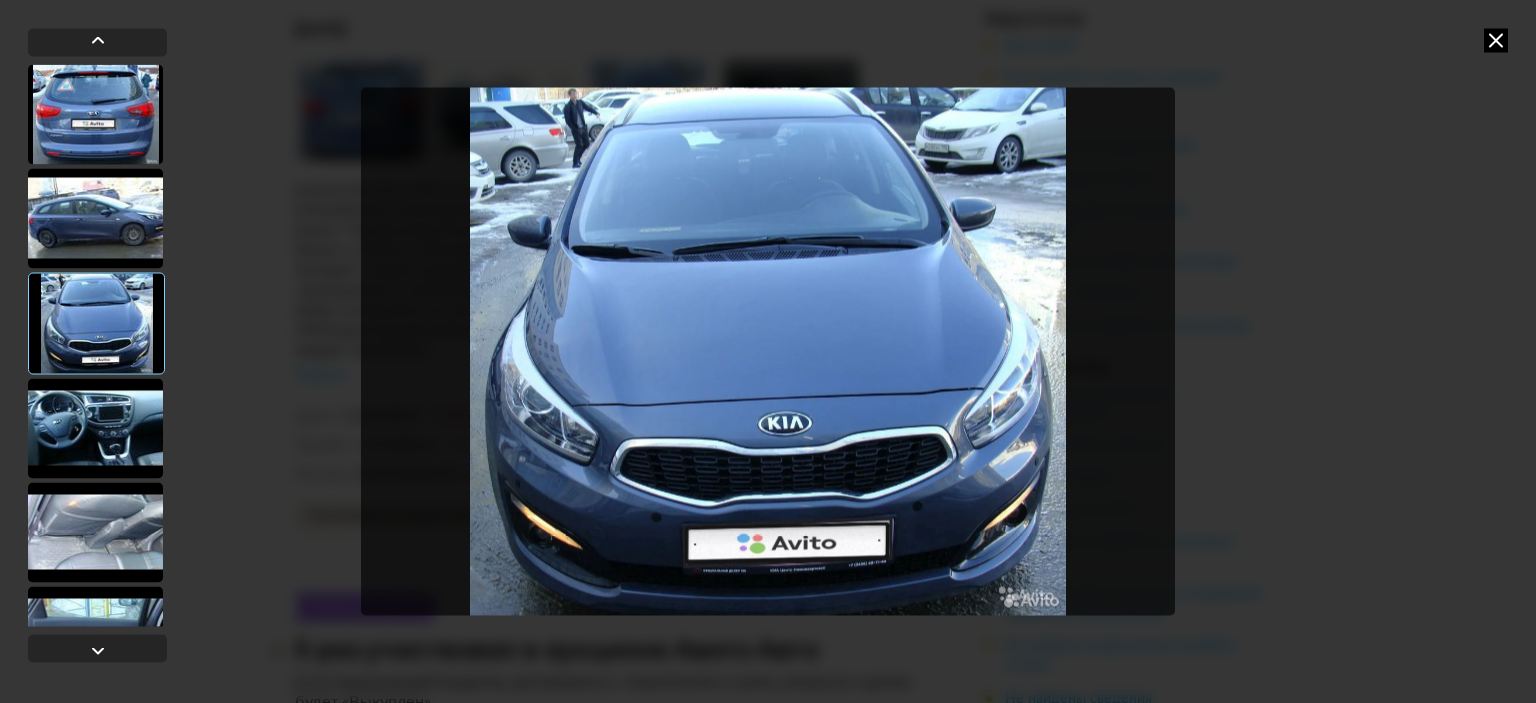 click at bounding box center [95, 218] 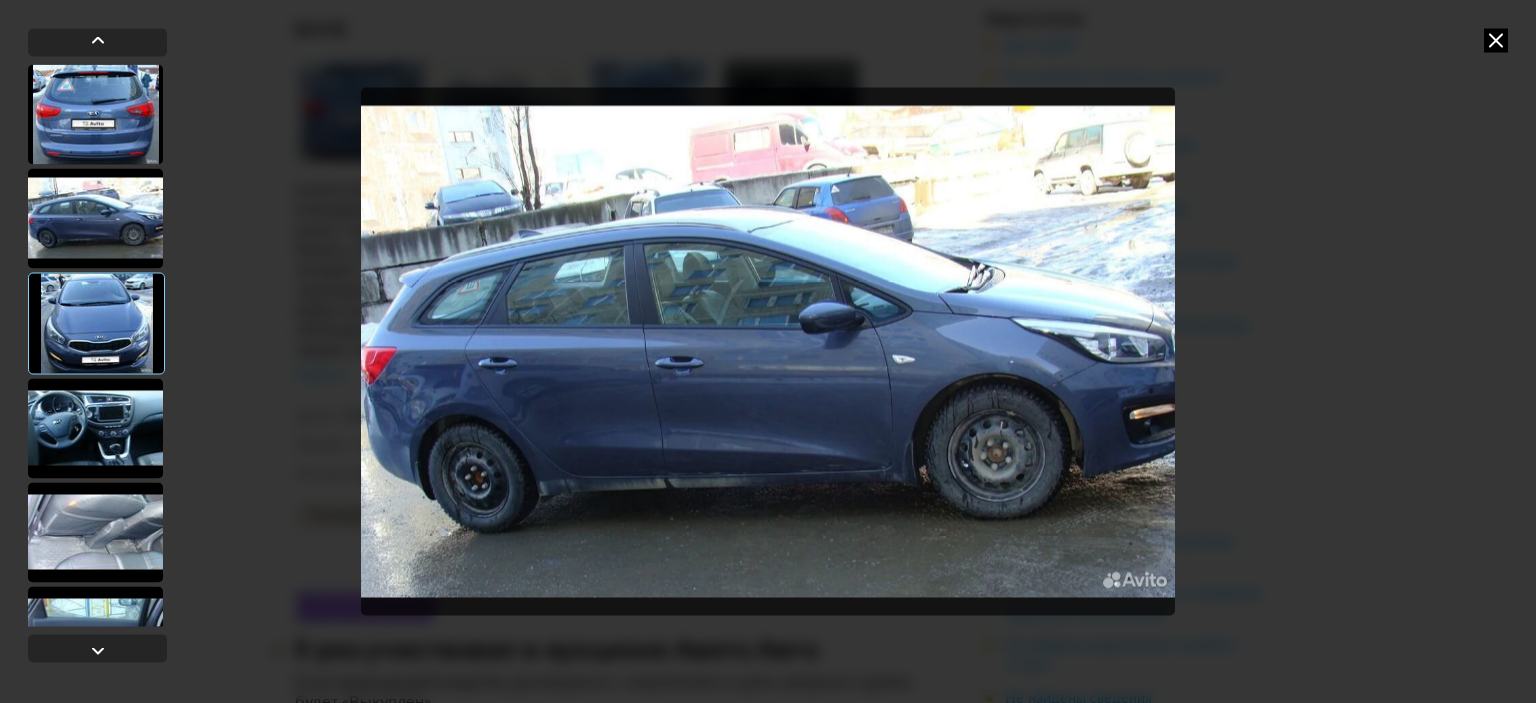 click at bounding box center (95, 114) 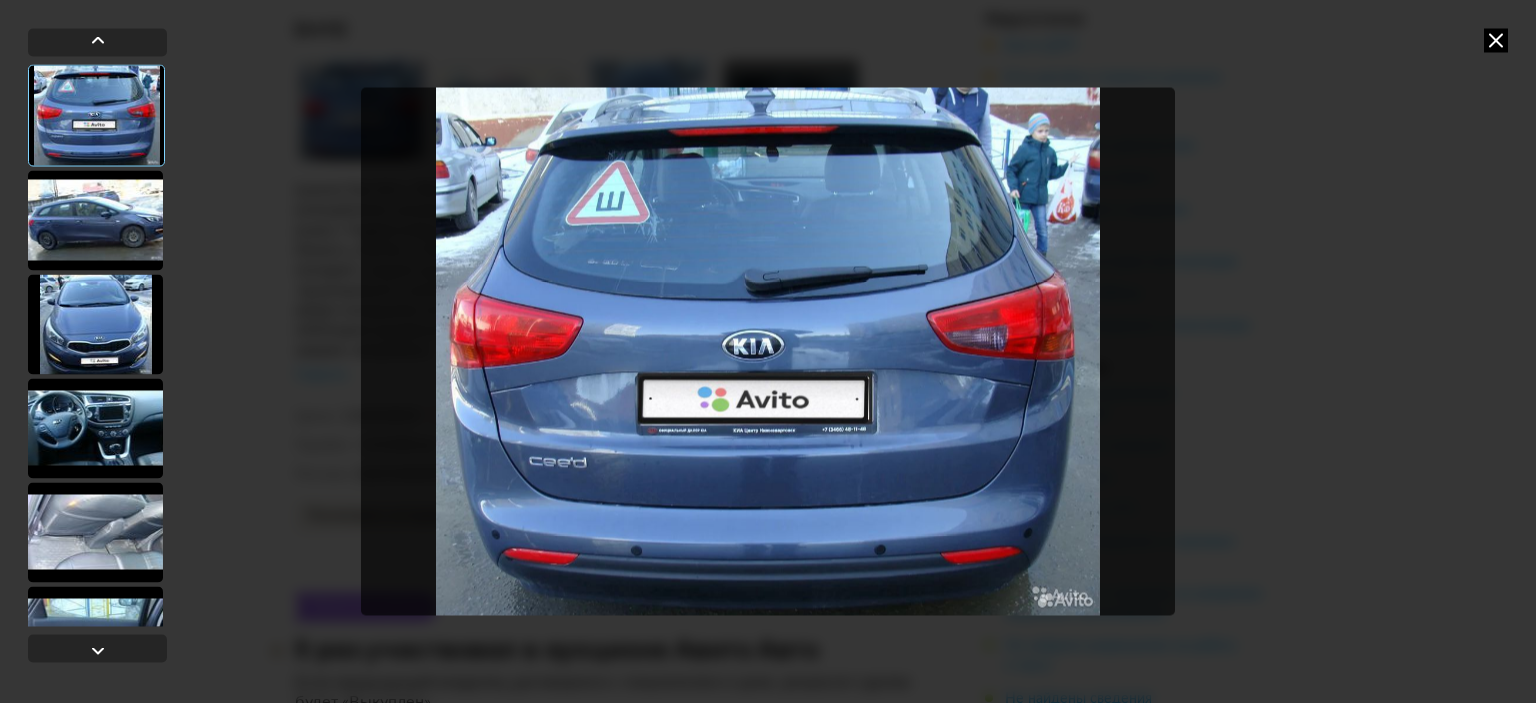 click at bounding box center (768, 351) 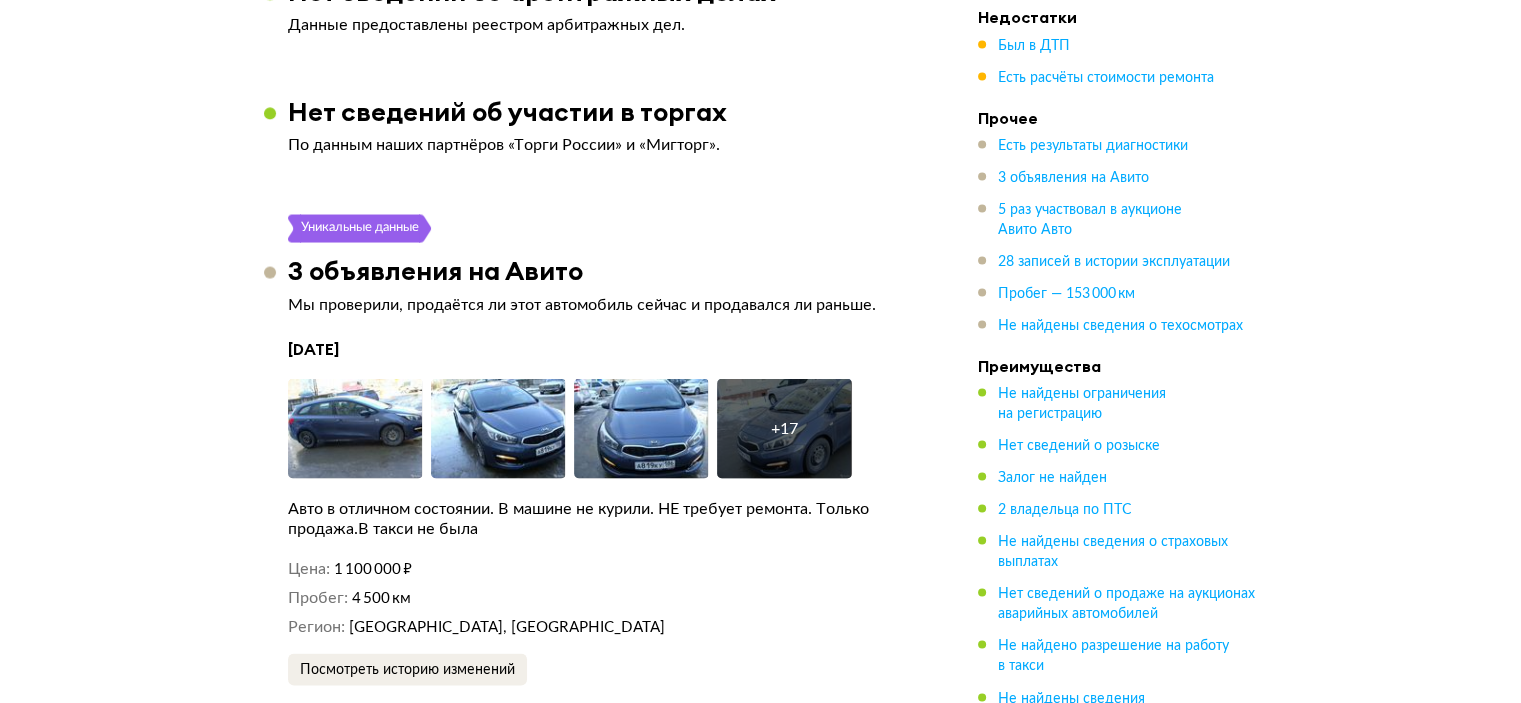 scroll, scrollTop: 3753, scrollLeft: 0, axis: vertical 